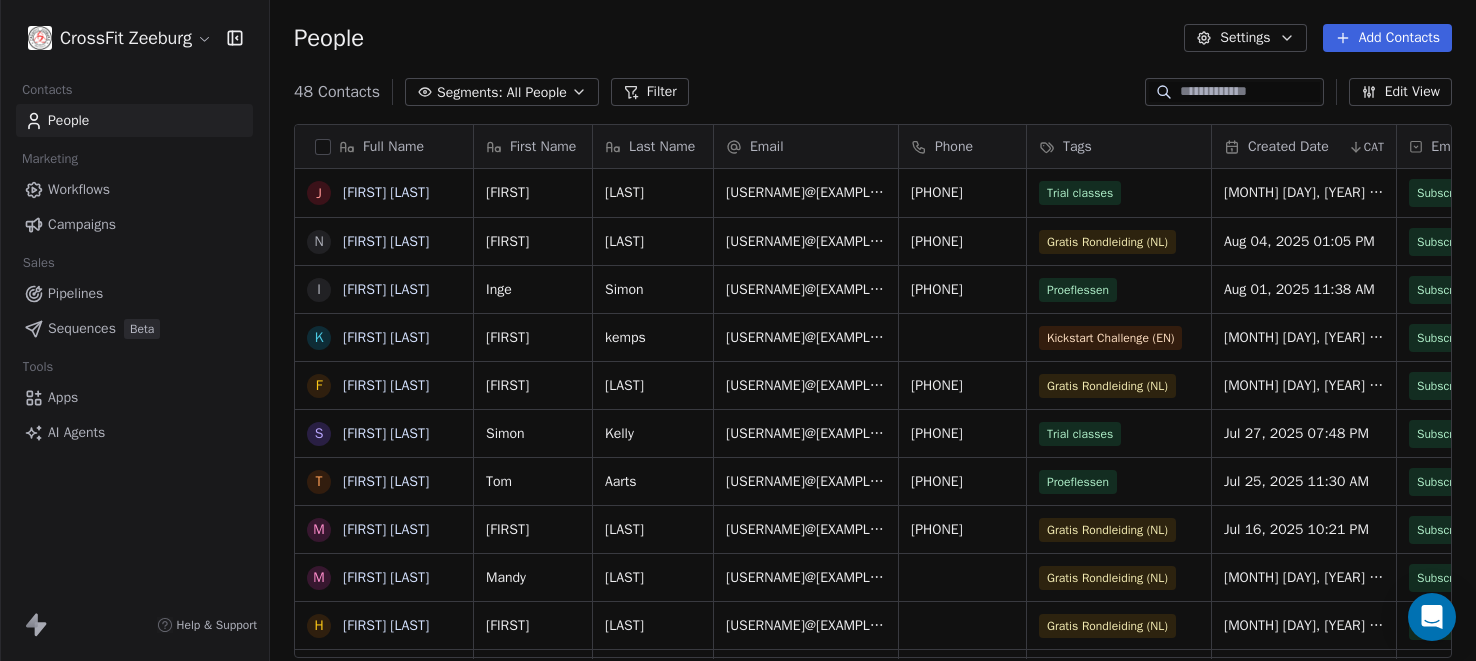 scroll, scrollTop: 0, scrollLeft: 0, axis: both 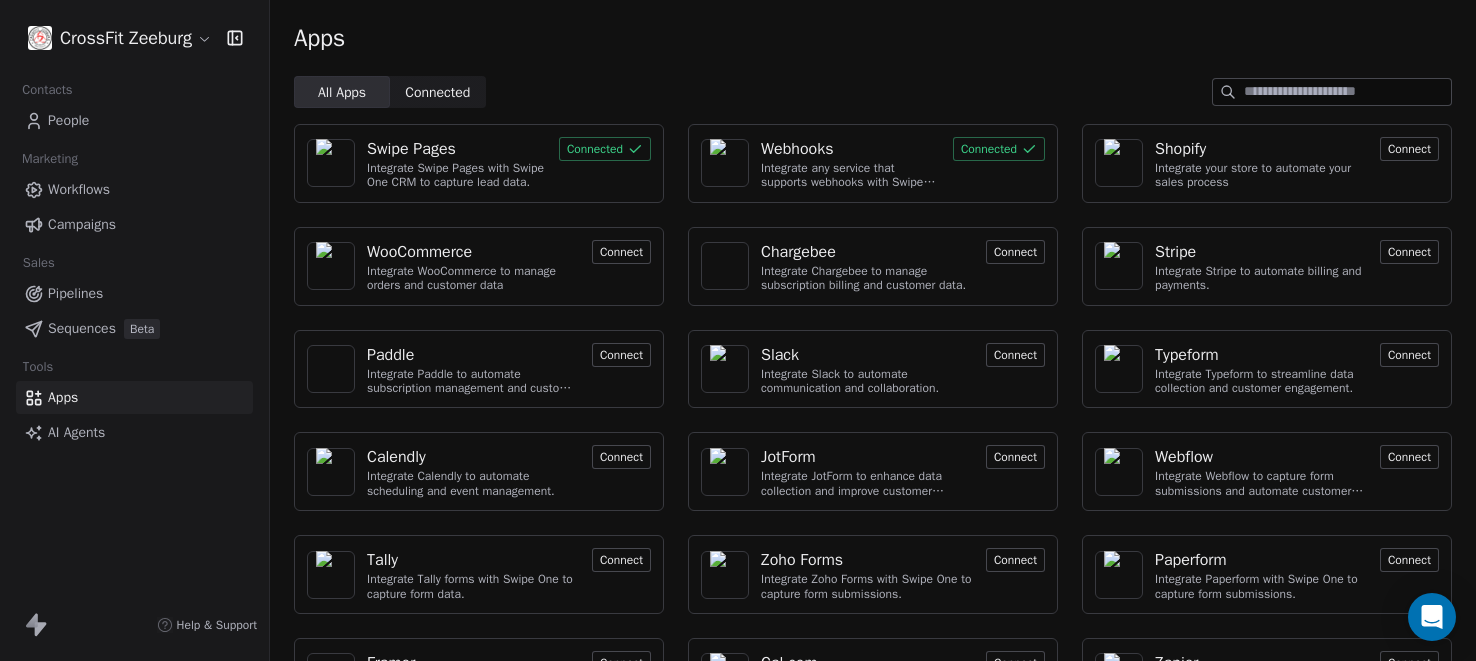 click on "Webhooks" at bounding box center [797, 149] 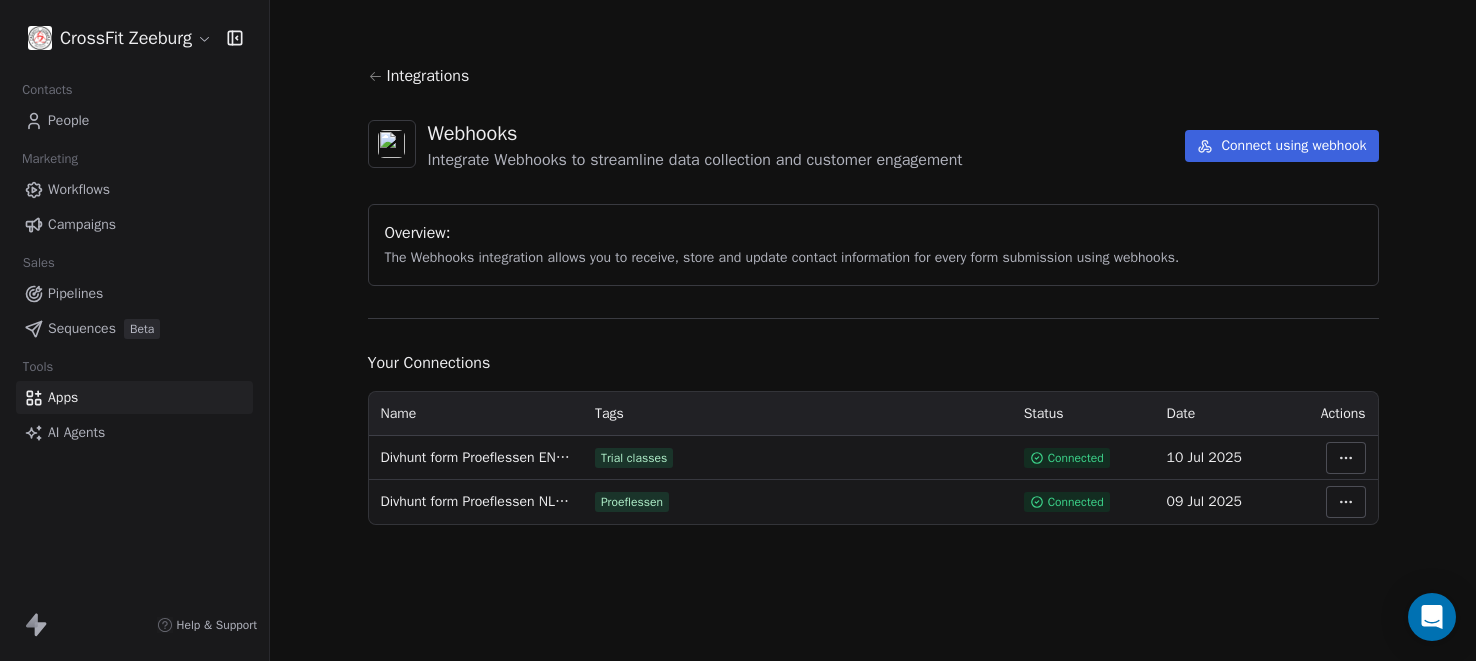 click on "CrossFit Zeeburg Contacts People Marketing Workflows Campaigns Sales Pipelines Sequences Beta Tools Apps AI Agents Help & Support Integrations Webhooks Integrate Webhooks to streamline data collection and customer engagement Connect using webhook Overview: The Webhooks integration allows you to receive, store and update contact information for every form submission using webhooks. Your Connections Name Tags Status Date Actions Divhunt form Proeflessen EN ontvangen Trial classes Connected 10 [MONTH] 2025 Divhunt form Proeflessen NL ontvangen Proeflessen Connected 09 [MONTH] 2025" at bounding box center [738, 330] 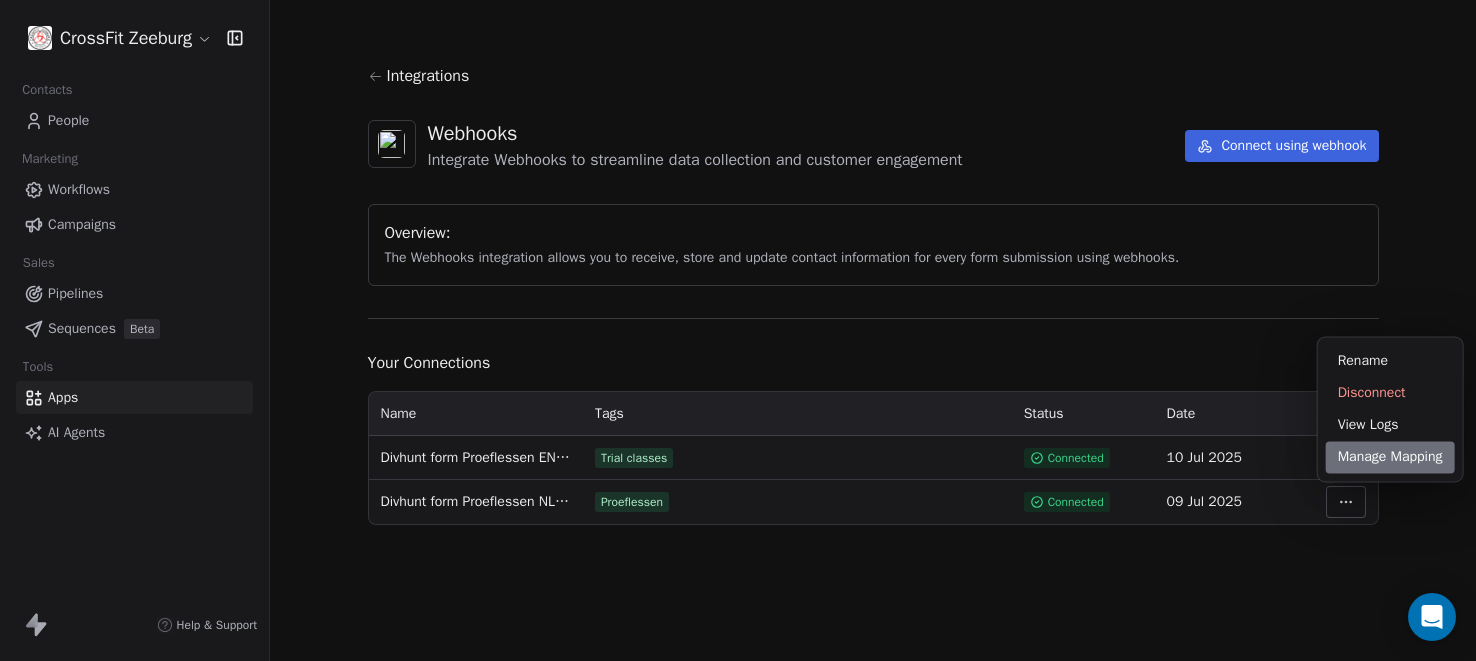 click on "Manage Mapping" at bounding box center [1390, 457] 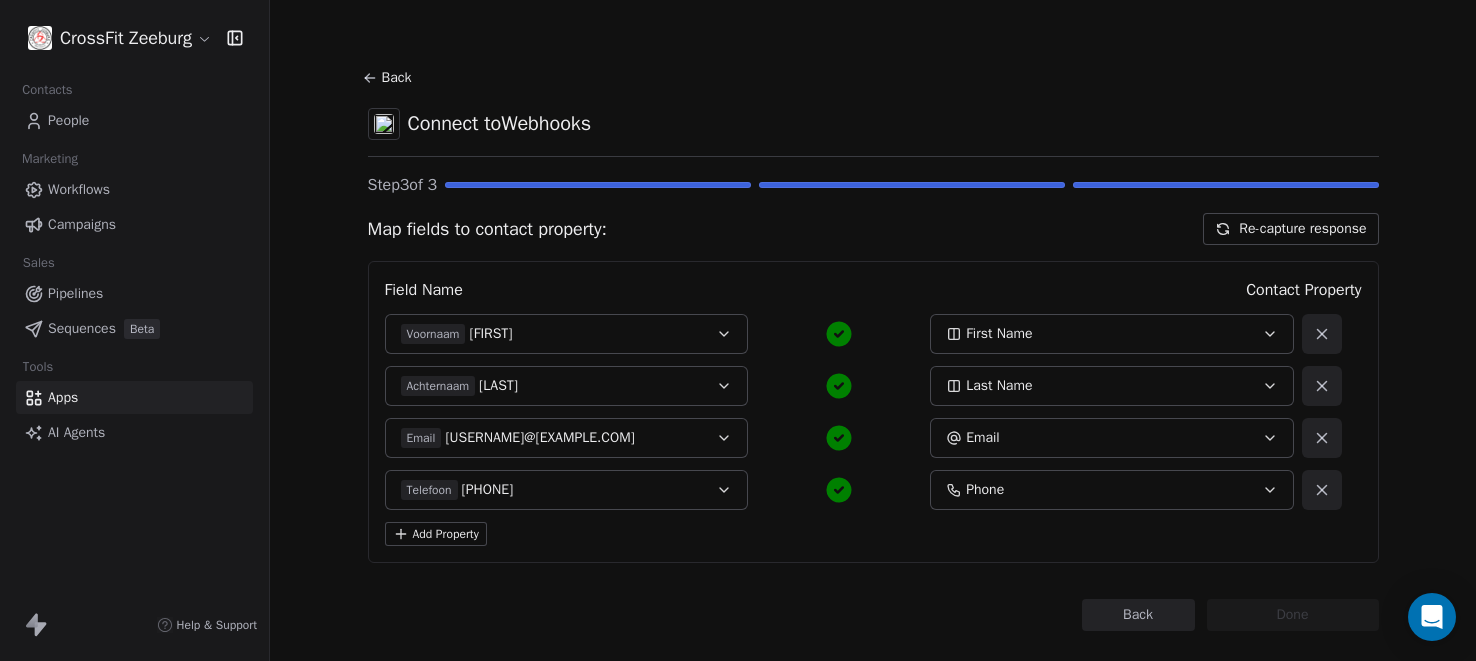 click on "Back" at bounding box center [1138, 615] 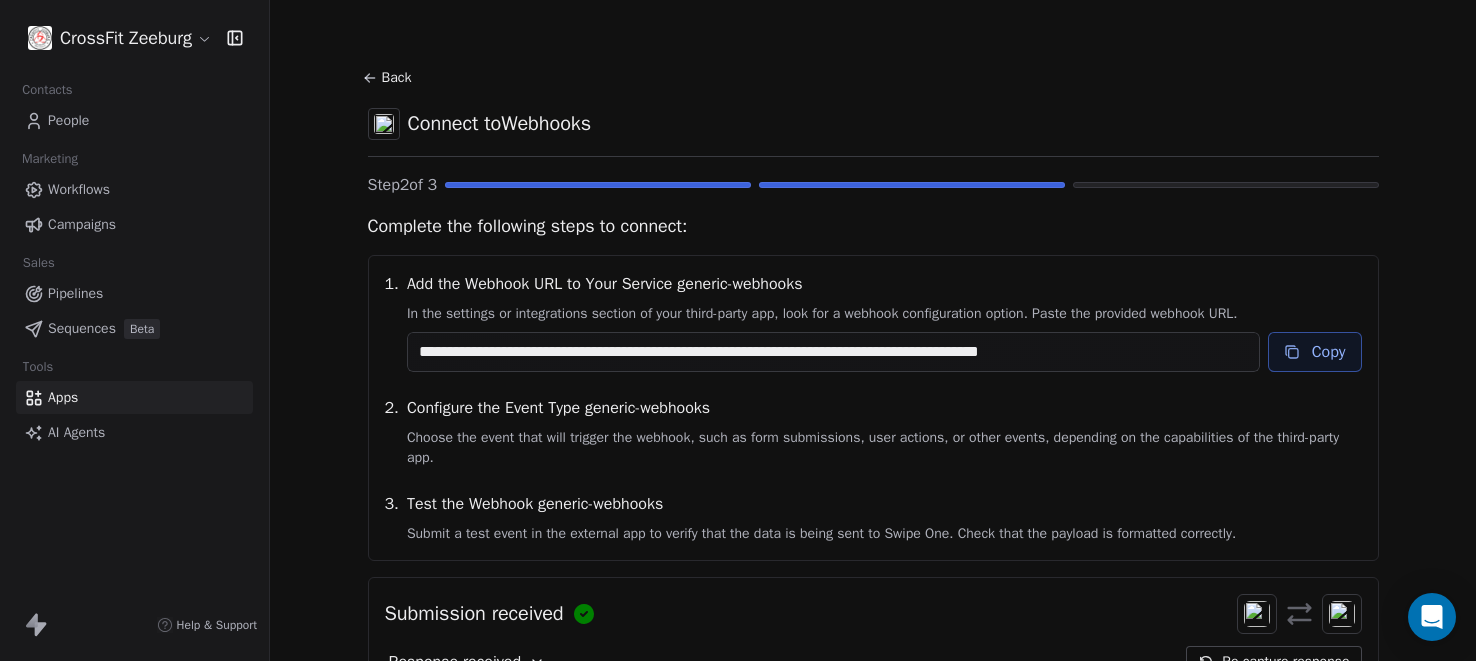 click on "Copy" at bounding box center [1315, 352] 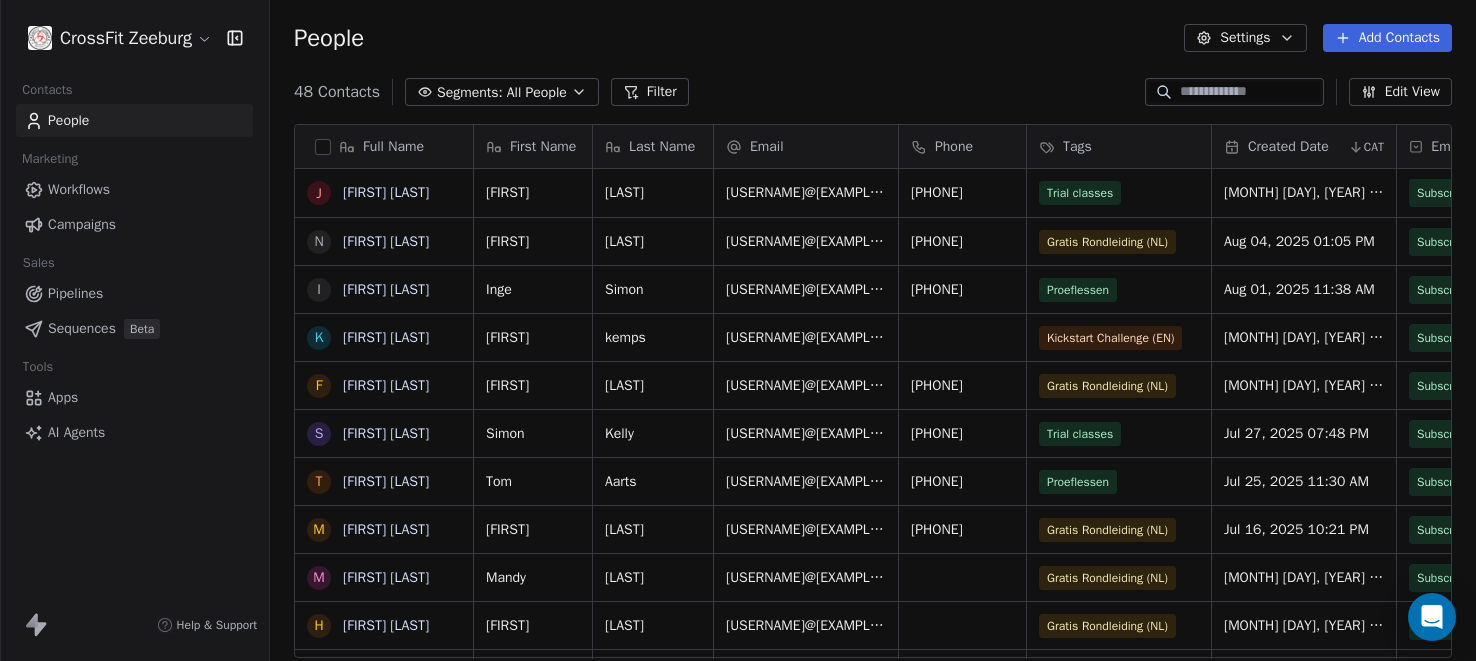 scroll, scrollTop: 0, scrollLeft: 0, axis: both 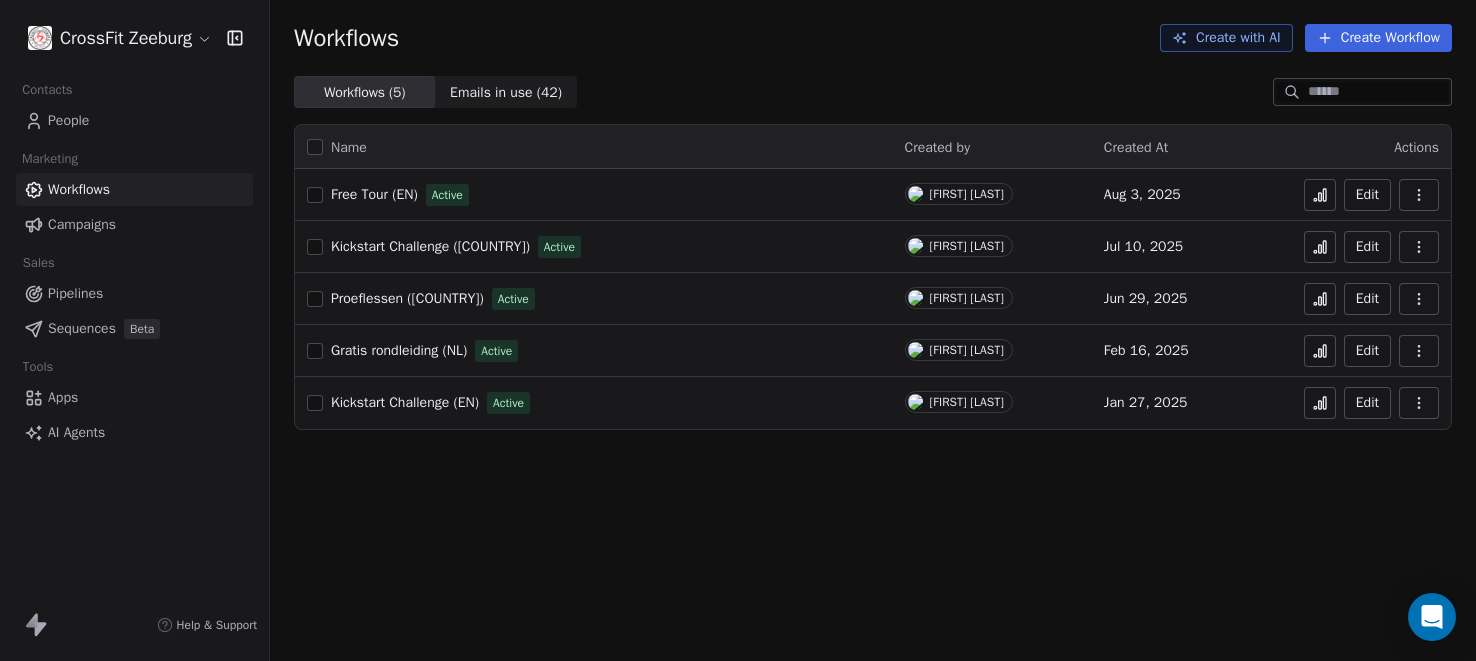 click on "People" at bounding box center (68, 120) 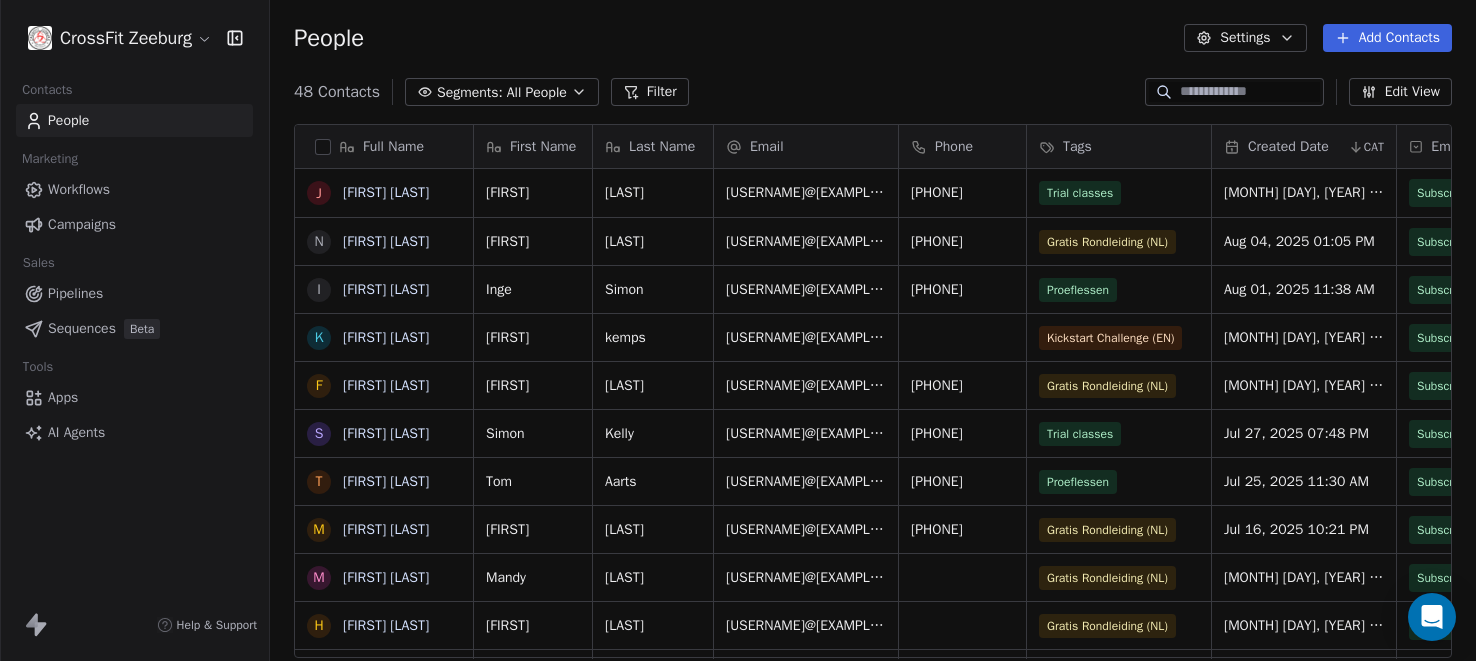 scroll, scrollTop: 0, scrollLeft: 0, axis: both 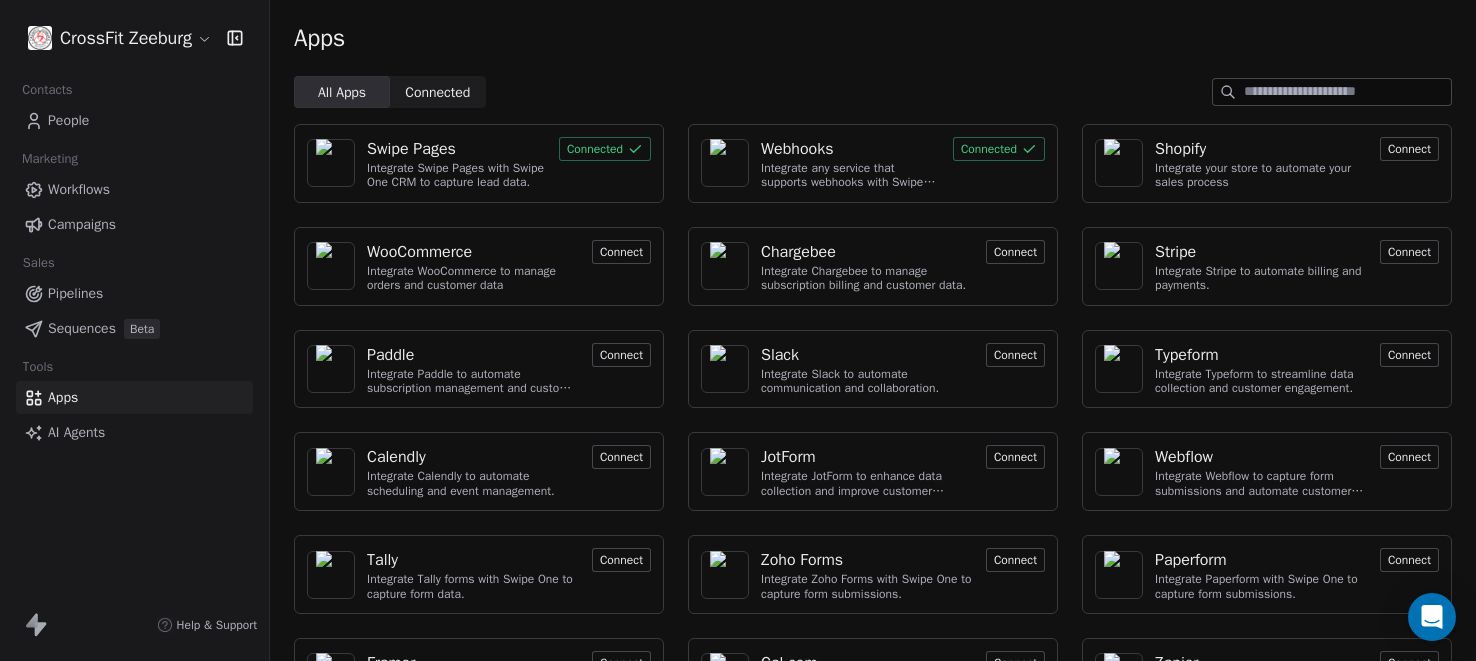 click on "Webhooks" at bounding box center (797, 149) 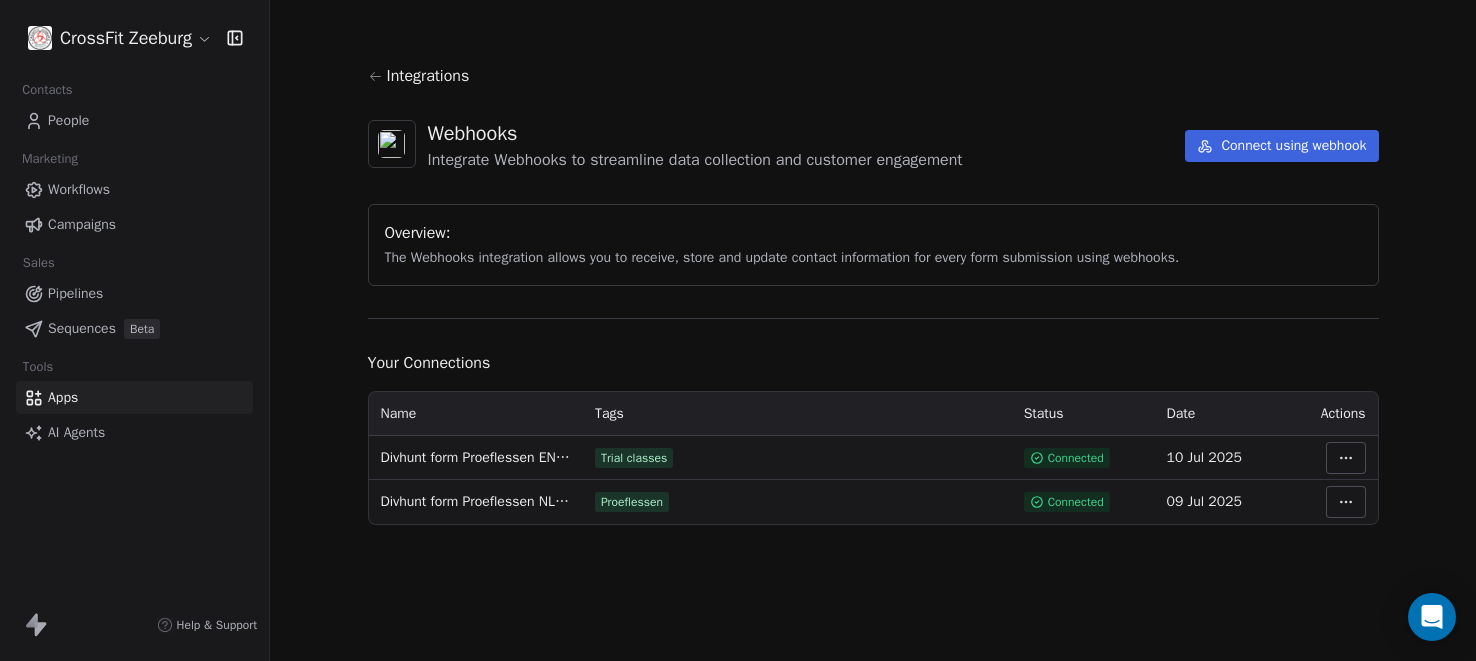click on "CrossFit Zeeburg Contacts People Marketing Workflows Campaigns Sales Pipelines Sequences Beta Tools Apps AI Agents Help & Support Integrations Webhooks Integrate Webhooks to streamline data collection and customer engagement Connect using webhook Overview: The Webhooks integration allows you to receive, store and update contact information for every form submission using webhooks. Your Connections Name Tags Status Date Actions Divhunt form Proeflessen EN ontvangen Trial classes Connected 10 [MONTH] 2025 Divhunt form Proeflessen NL ontvangen Proeflessen Connected 09 [MONTH] 2025" at bounding box center [738, 330] 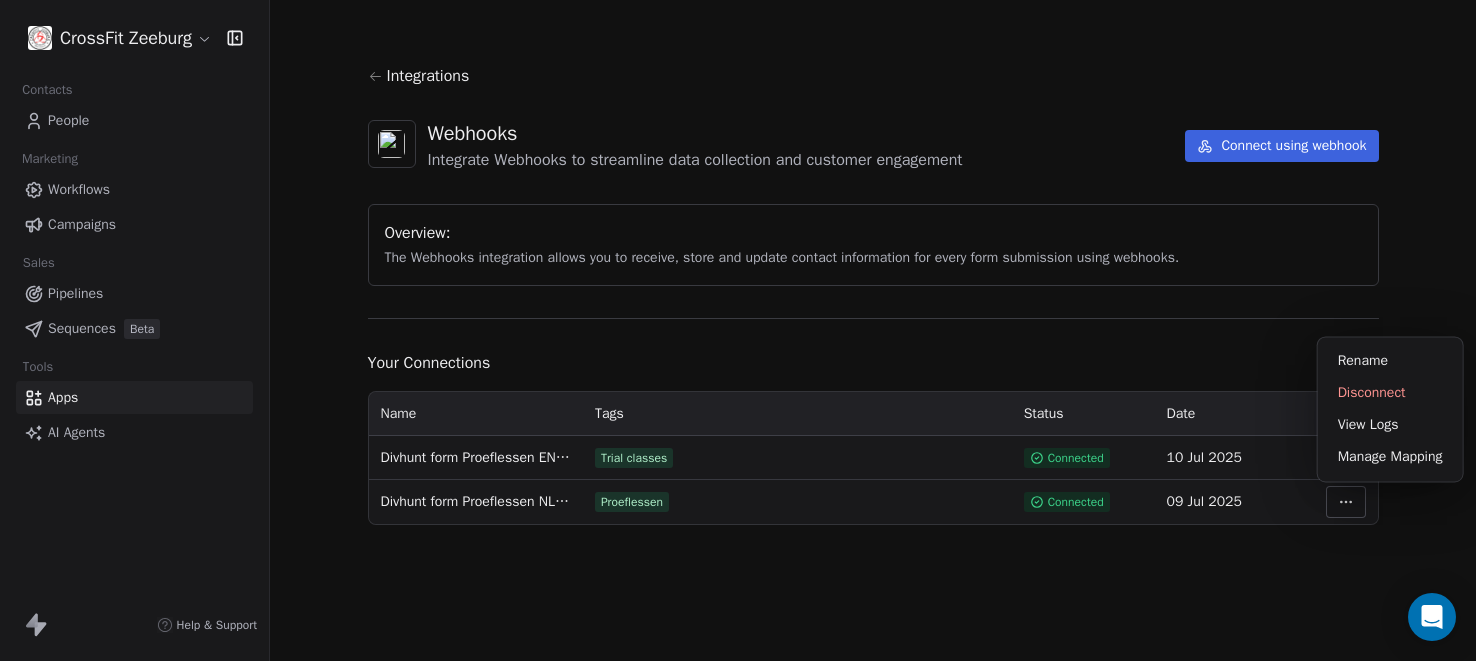 click on "CrossFit Zeeburg Contacts People Marketing Workflows Campaigns Sales Pipelines Sequences Beta Tools Apps AI Agents Help & Support Integrations Webhooks Integrate Webhooks to streamline data collection and customer engagement Connect using webhook Overview: The Webhooks integration allows you to receive, store and update contact information for every form submission using webhooks. Your Connections Name Tags Status Date Actions Divhunt form Proeflessen EN ontvangen Trial classes Connected 10 [MONTH] 2025 Divhunt form Proeflessen NL ontvangen Proeflessen Connected 09 [MONTH] 2025" at bounding box center [738, 330] 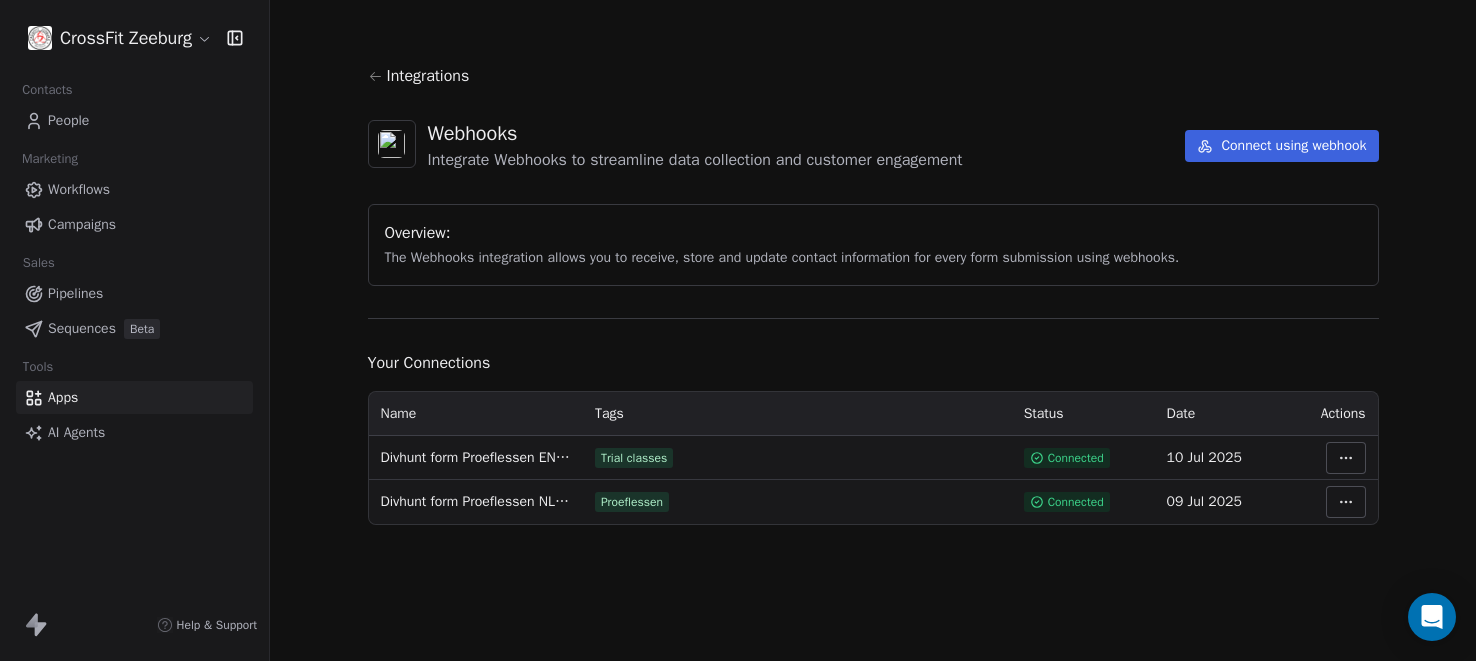 click on "Connect using webhook" at bounding box center [1281, 146] 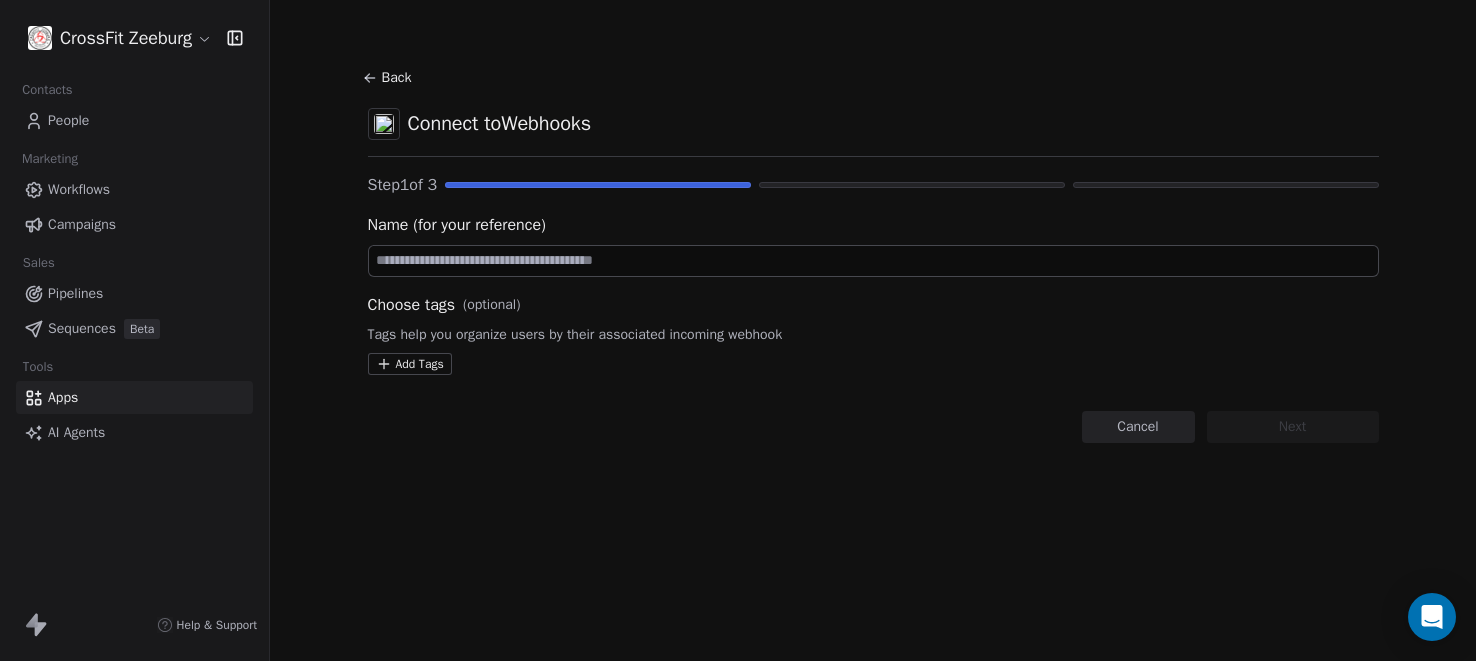 click at bounding box center [873, 261] 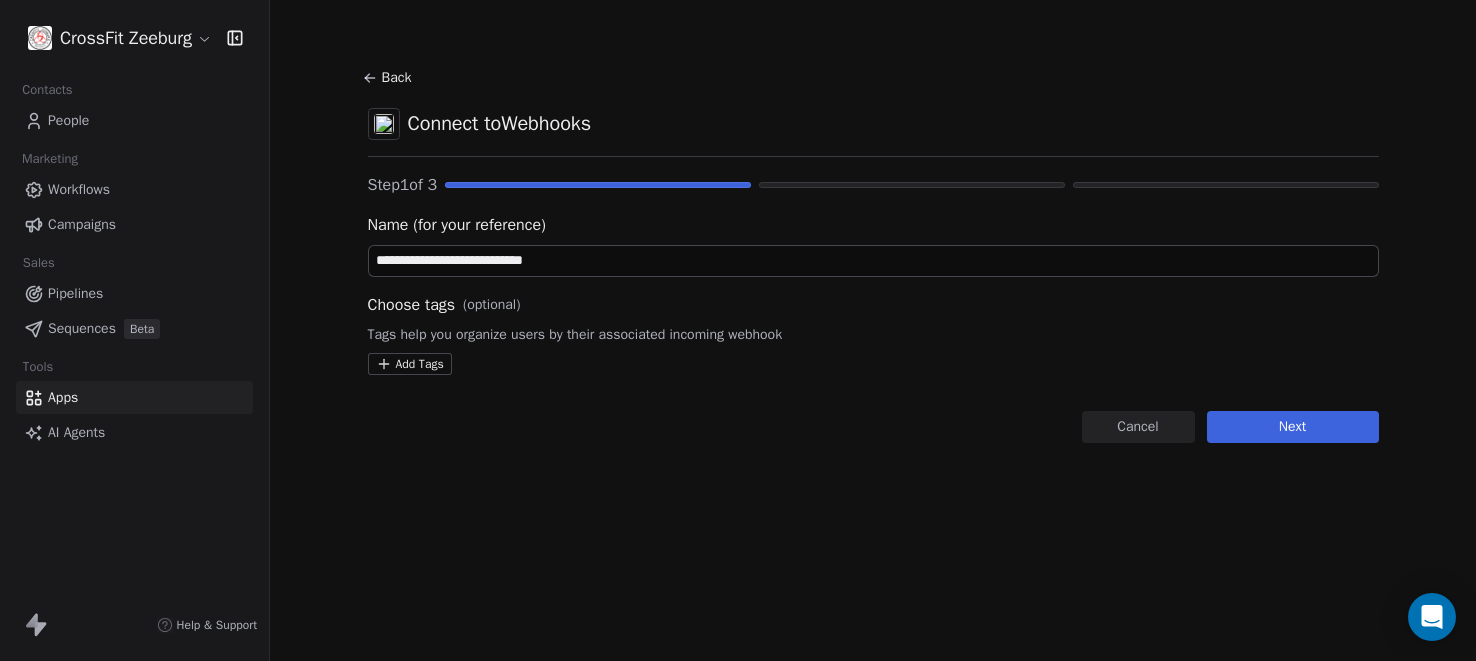 type on "**********" 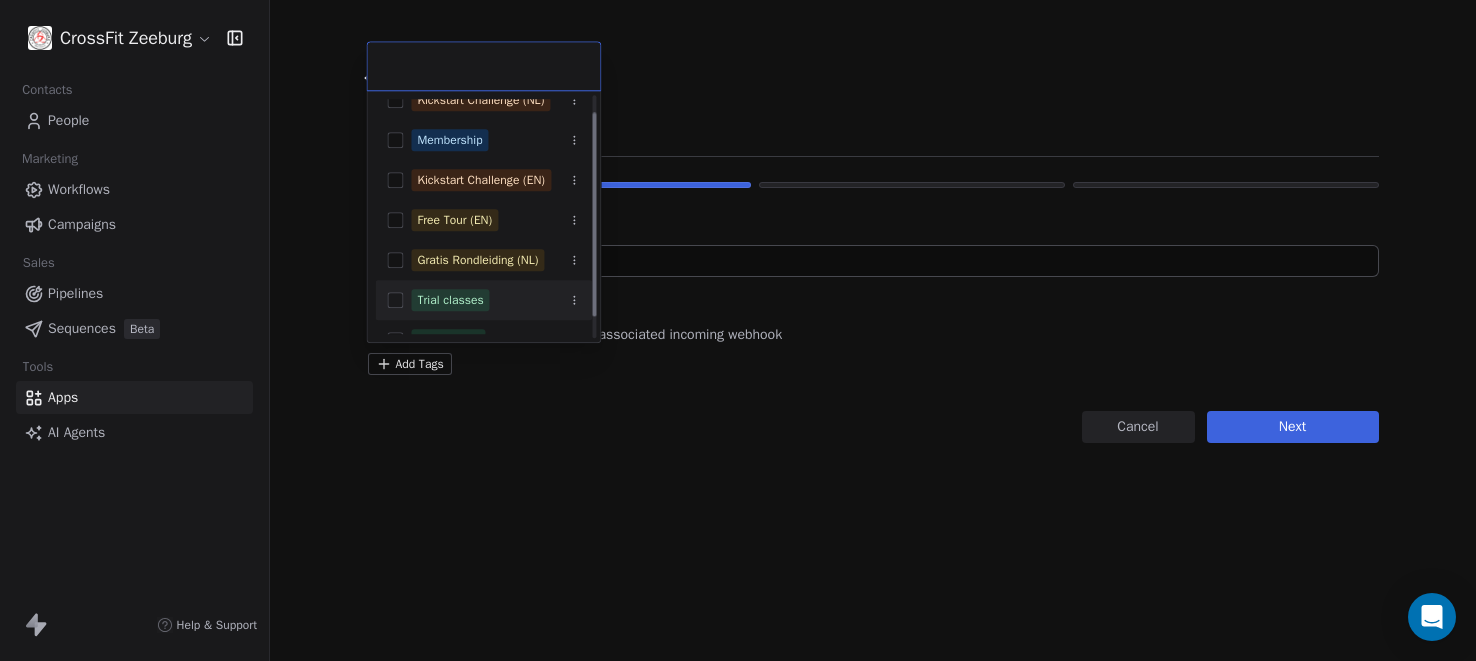 scroll, scrollTop: 44, scrollLeft: 0, axis: vertical 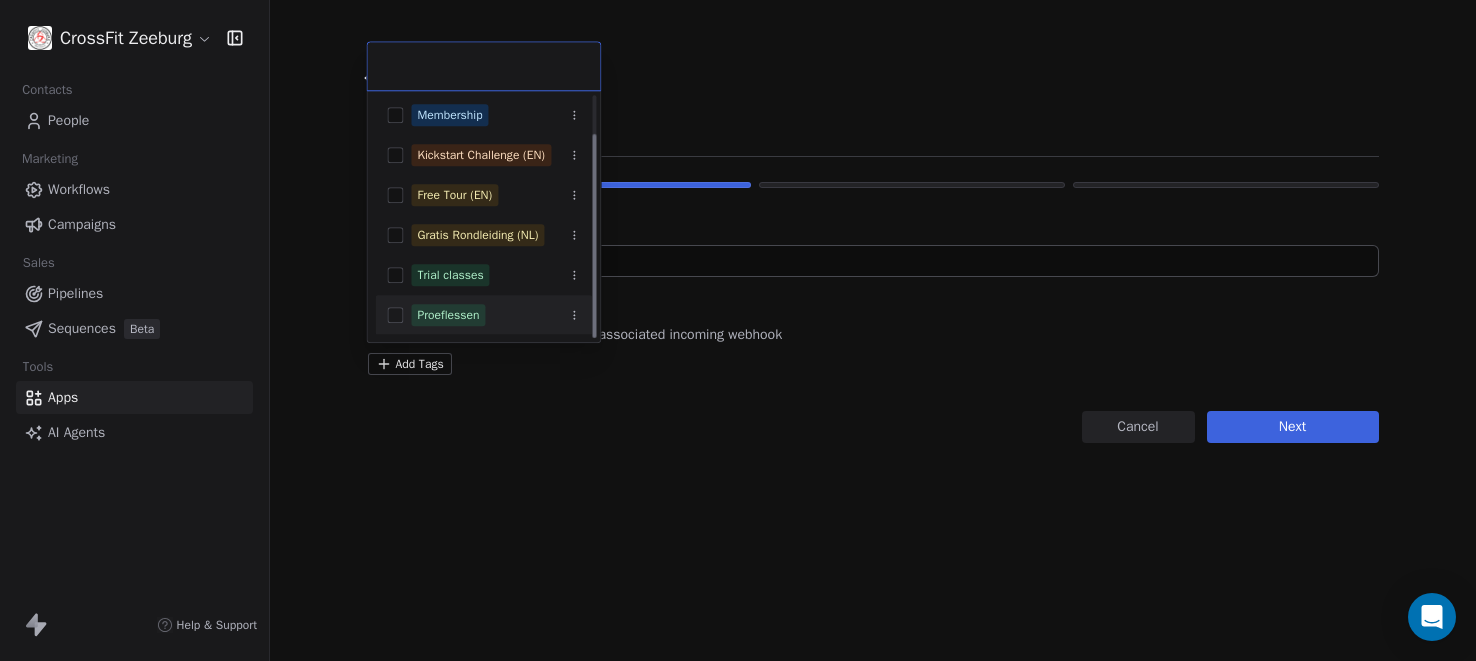 click on "Proeflessen" at bounding box center (448, 315) 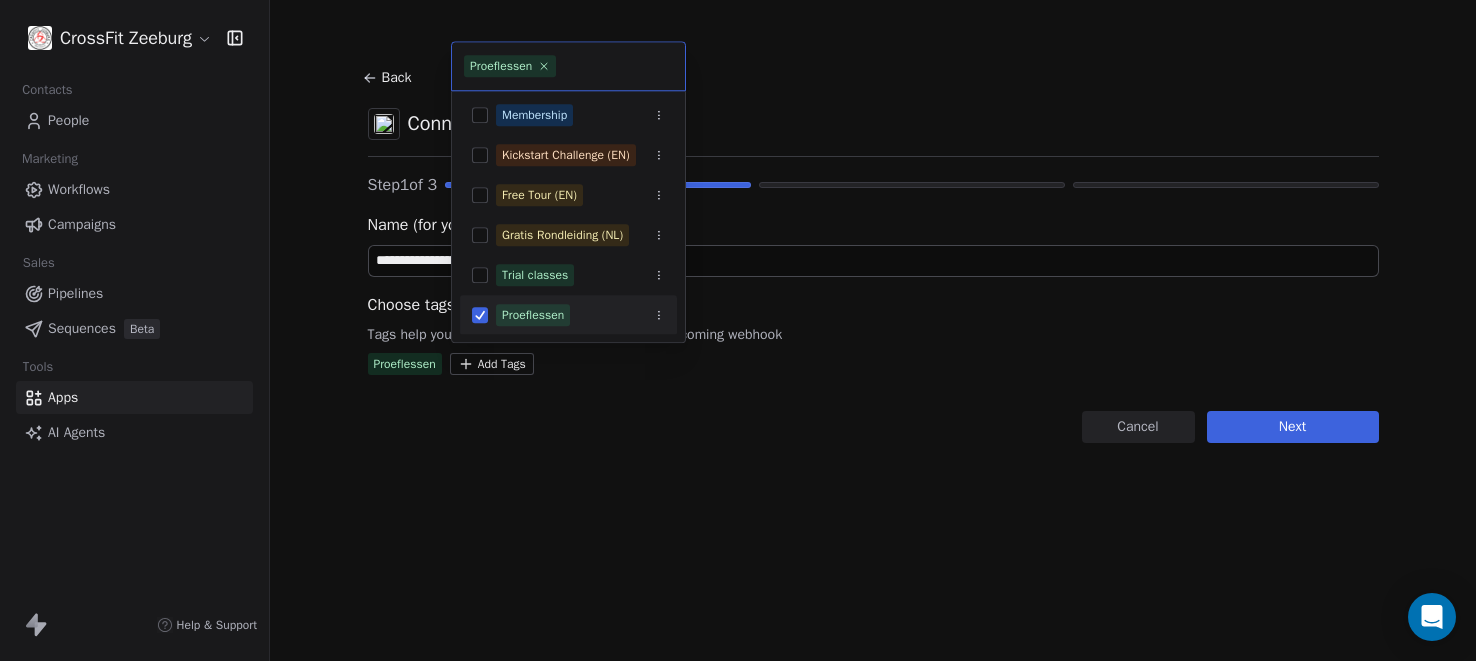 click on "**********" at bounding box center (738, 330) 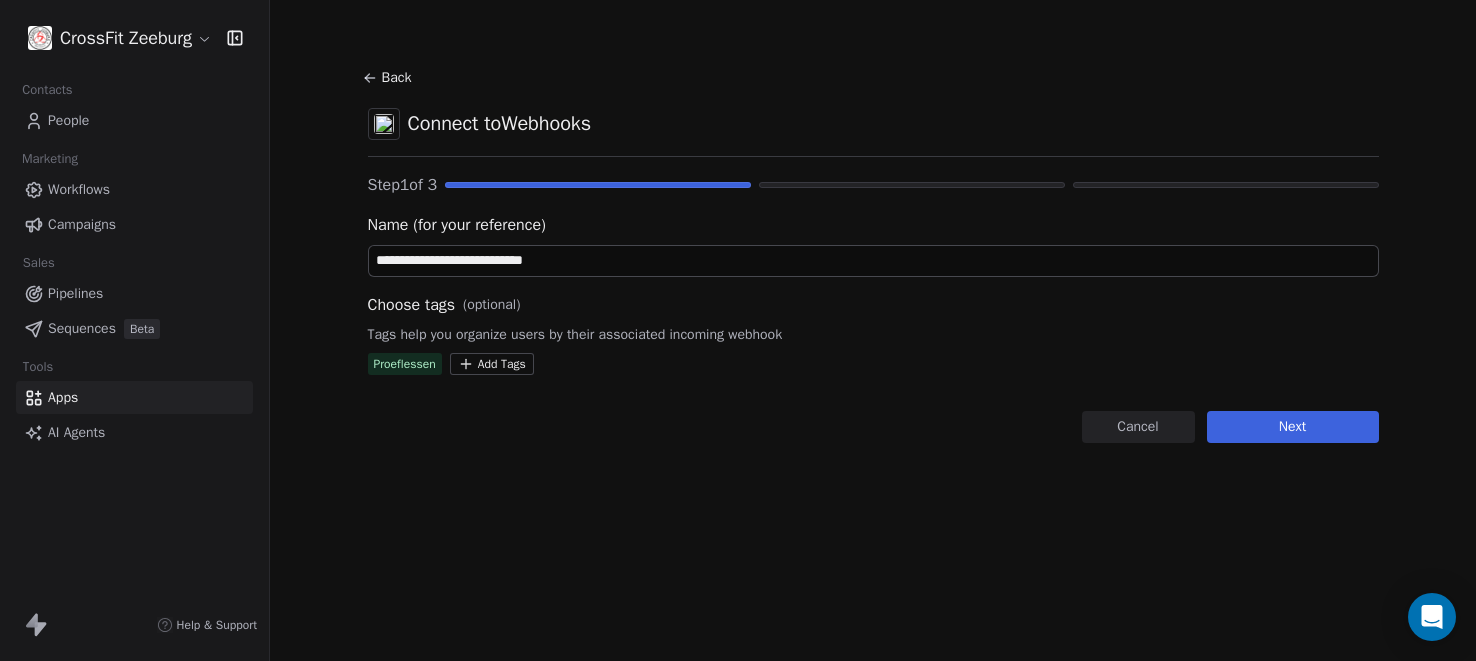 click on "Next" at bounding box center [1293, 427] 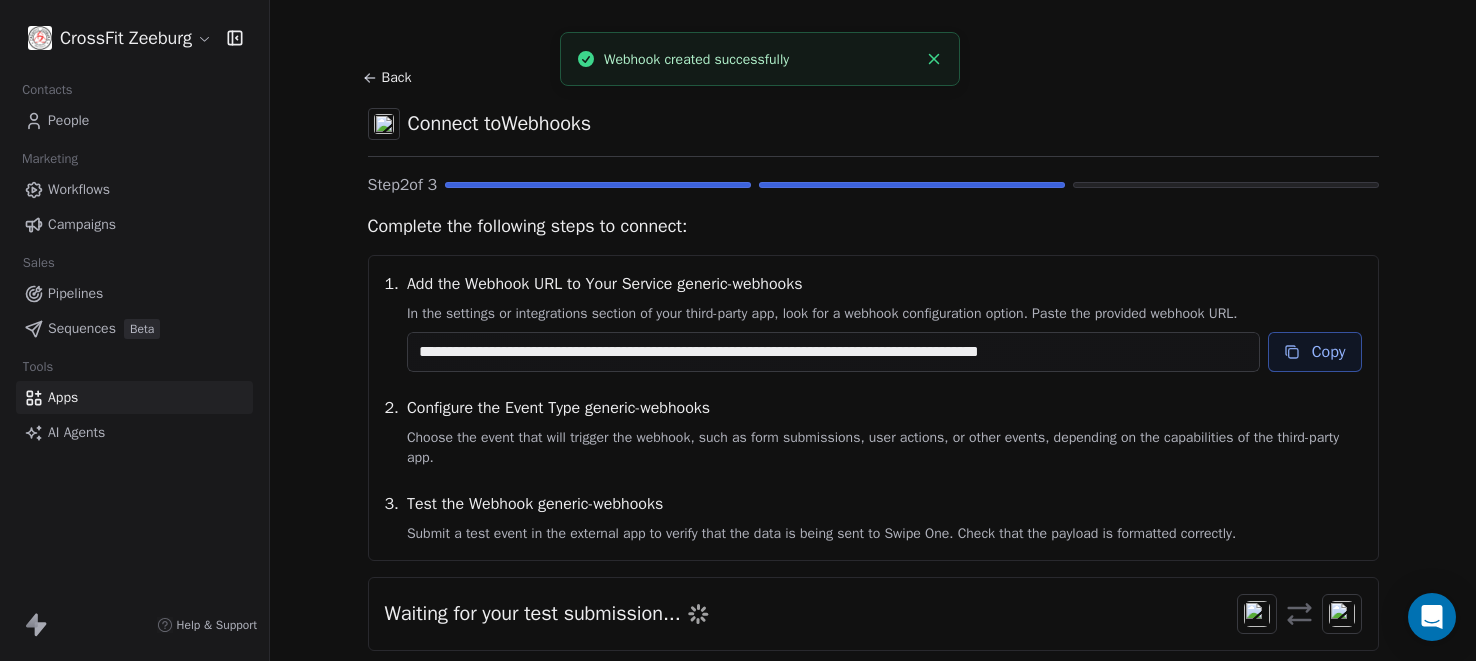 click on "Copy" at bounding box center (1315, 352) 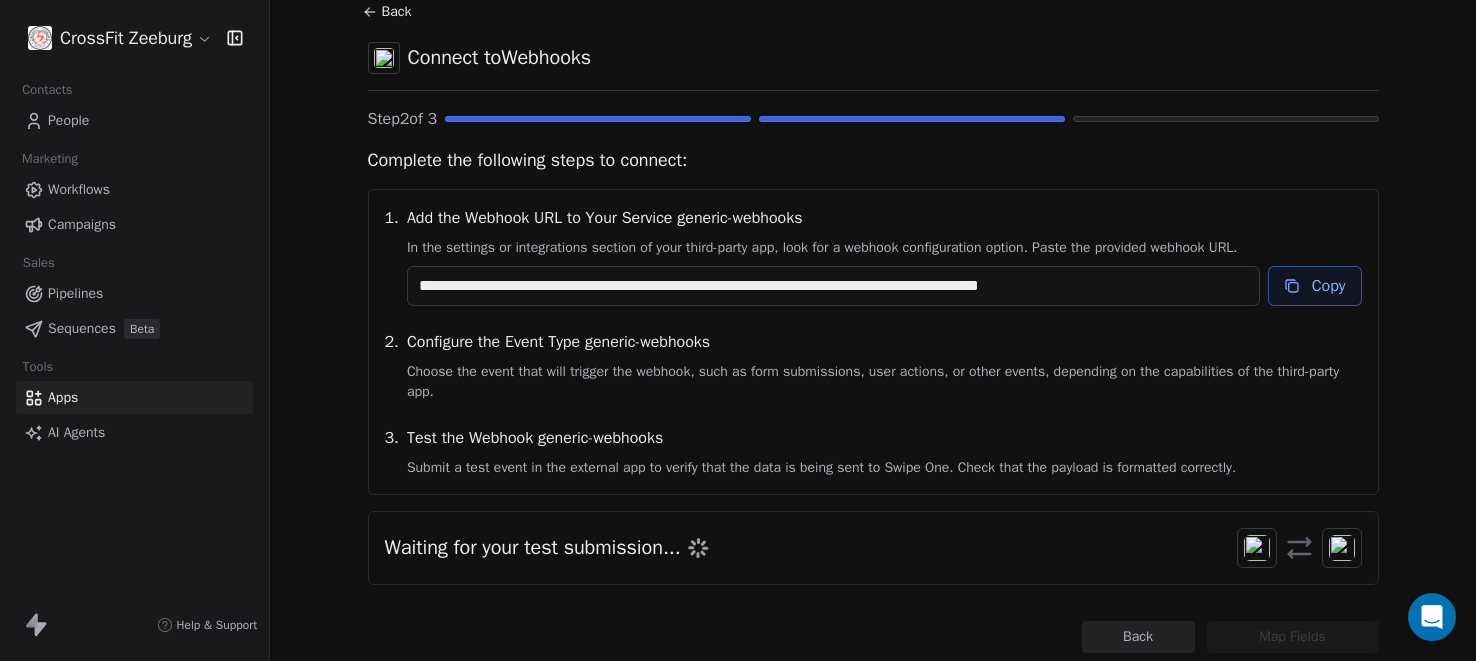 scroll, scrollTop: 79, scrollLeft: 0, axis: vertical 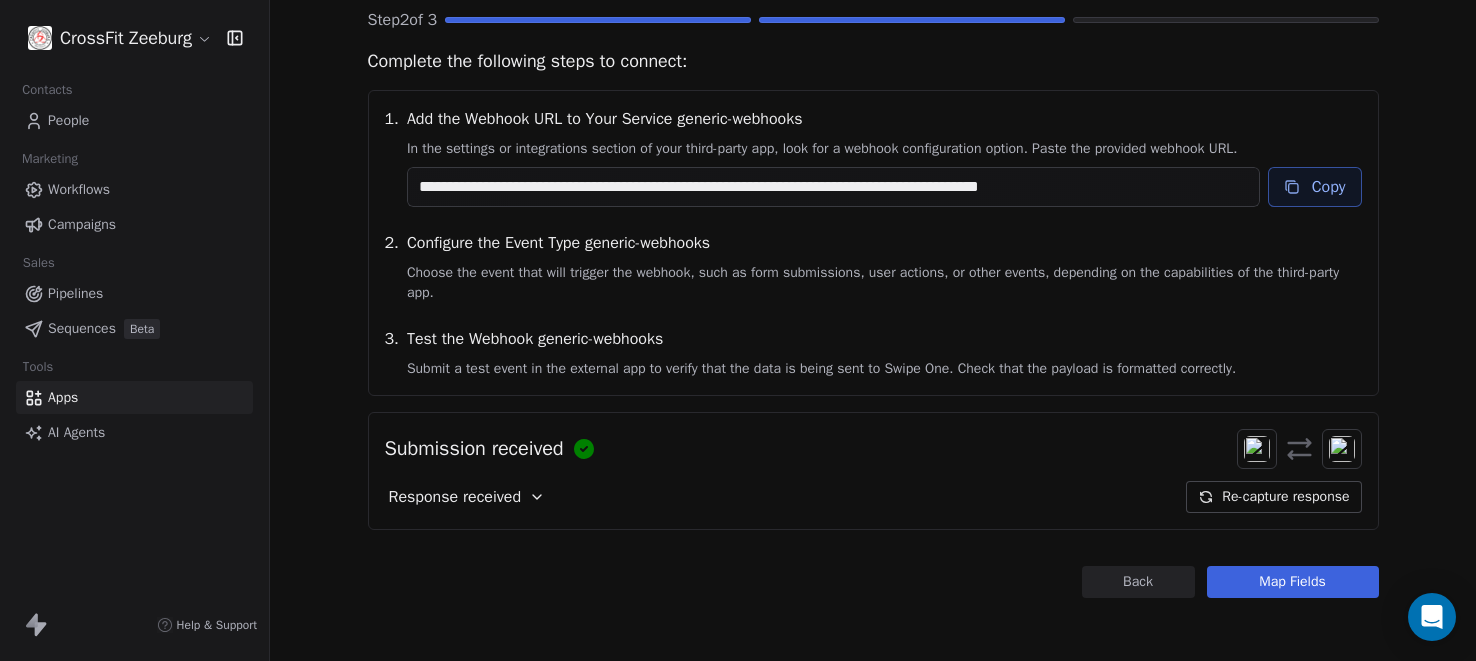 click on "Map Fields" at bounding box center [1293, 582] 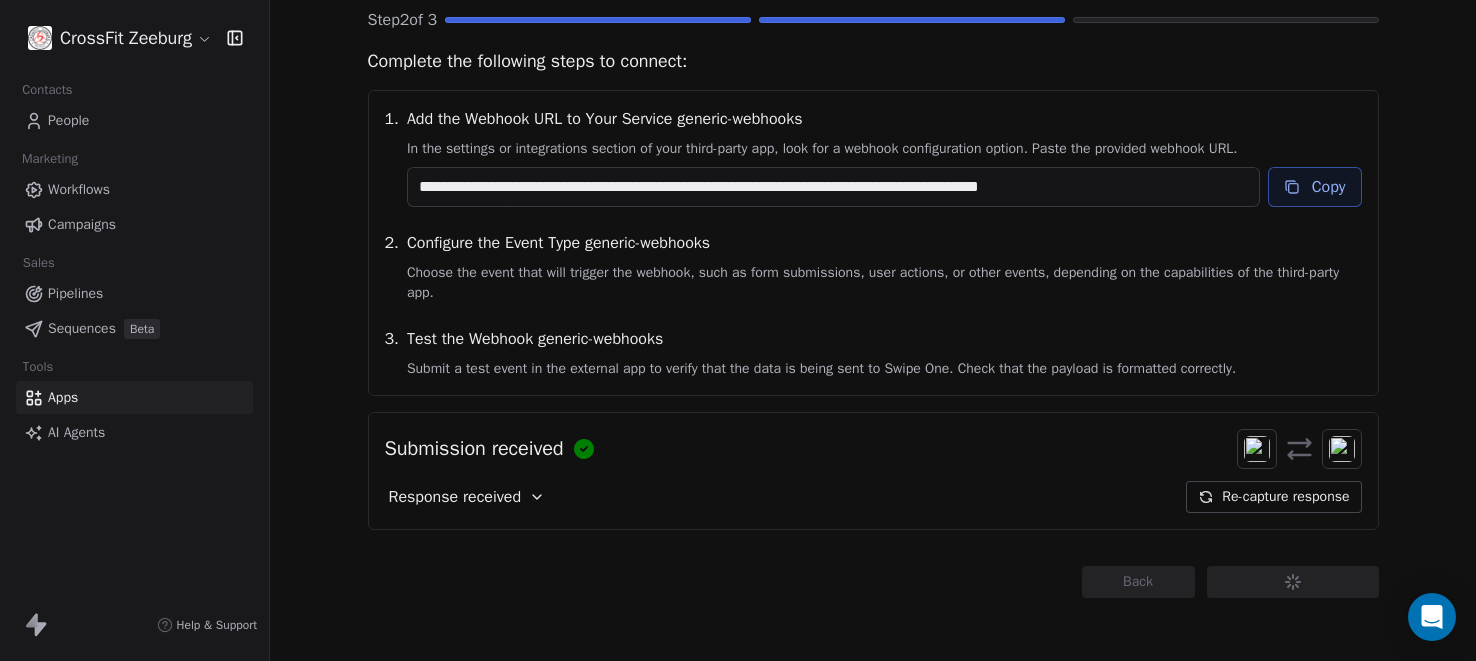 scroll, scrollTop: 33, scrollLeft: 0, axis: vertical 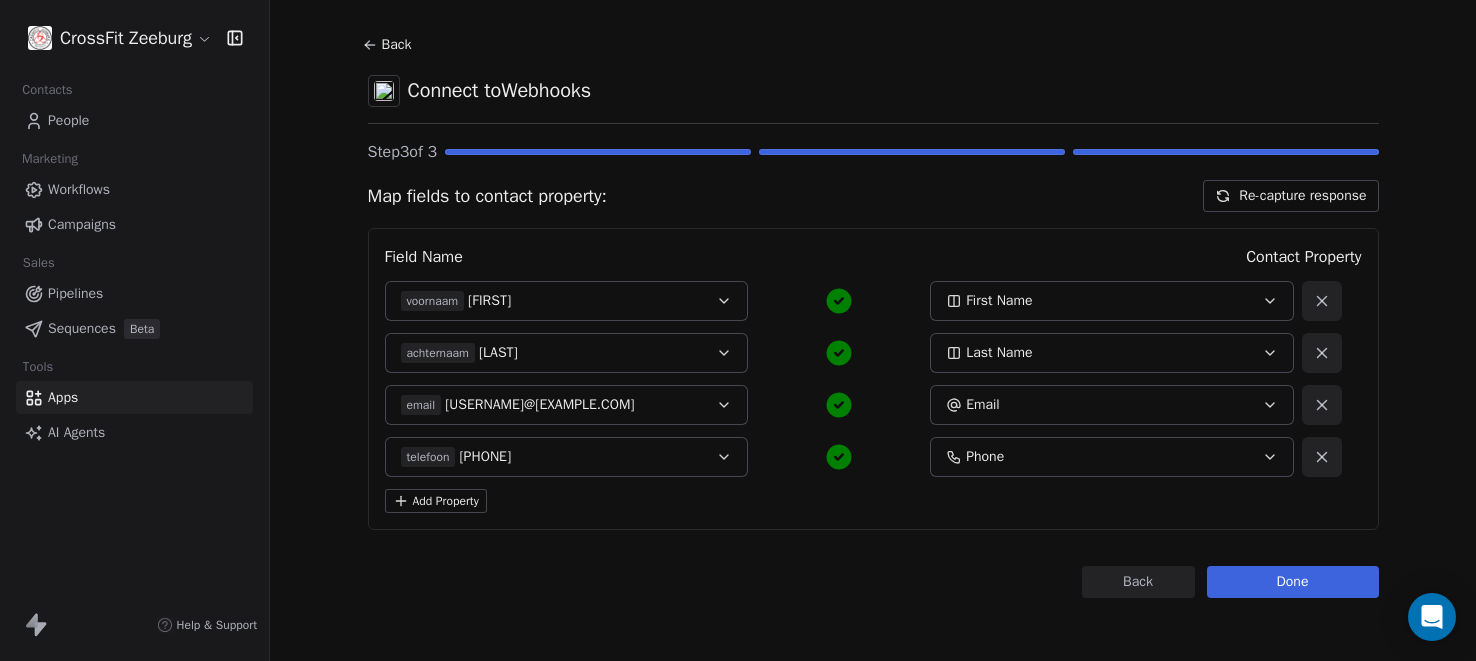 click on "Done" at bounding box center (1293, 582) 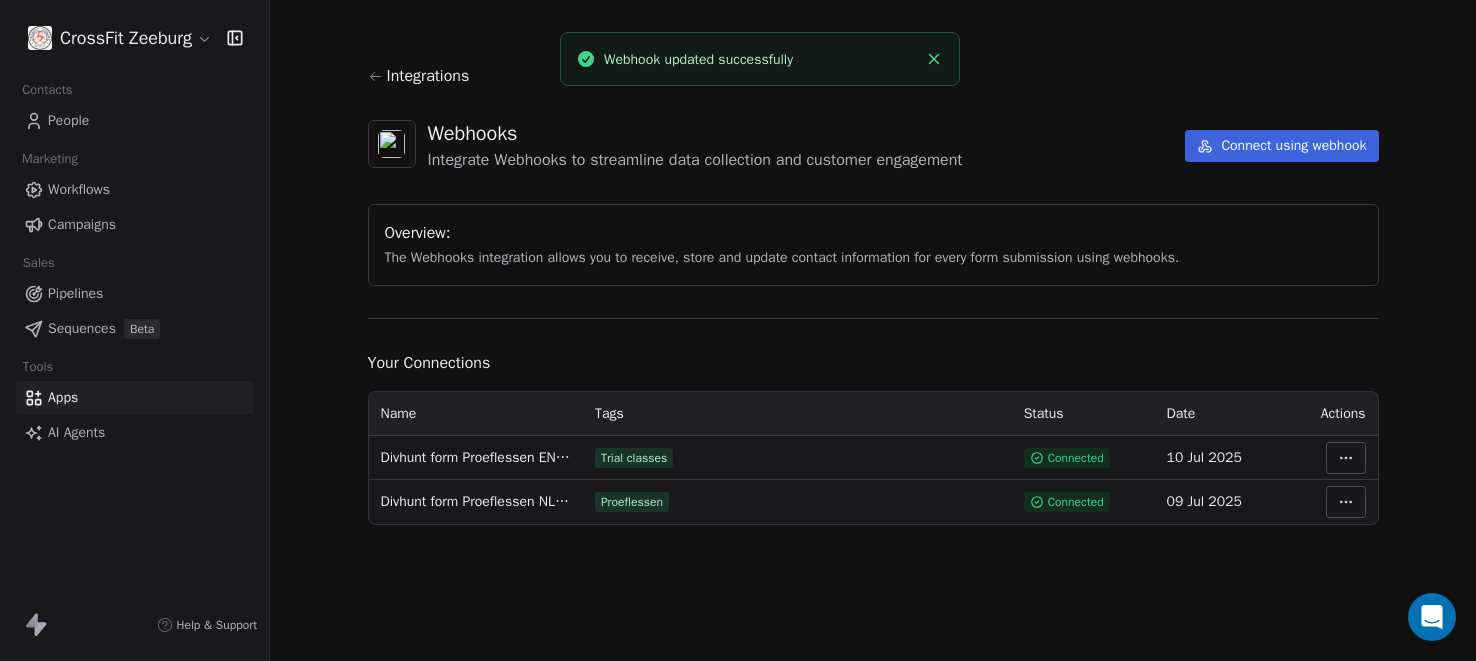 scroll, scrollTop: 0, scrollLeft: 0, axis: both 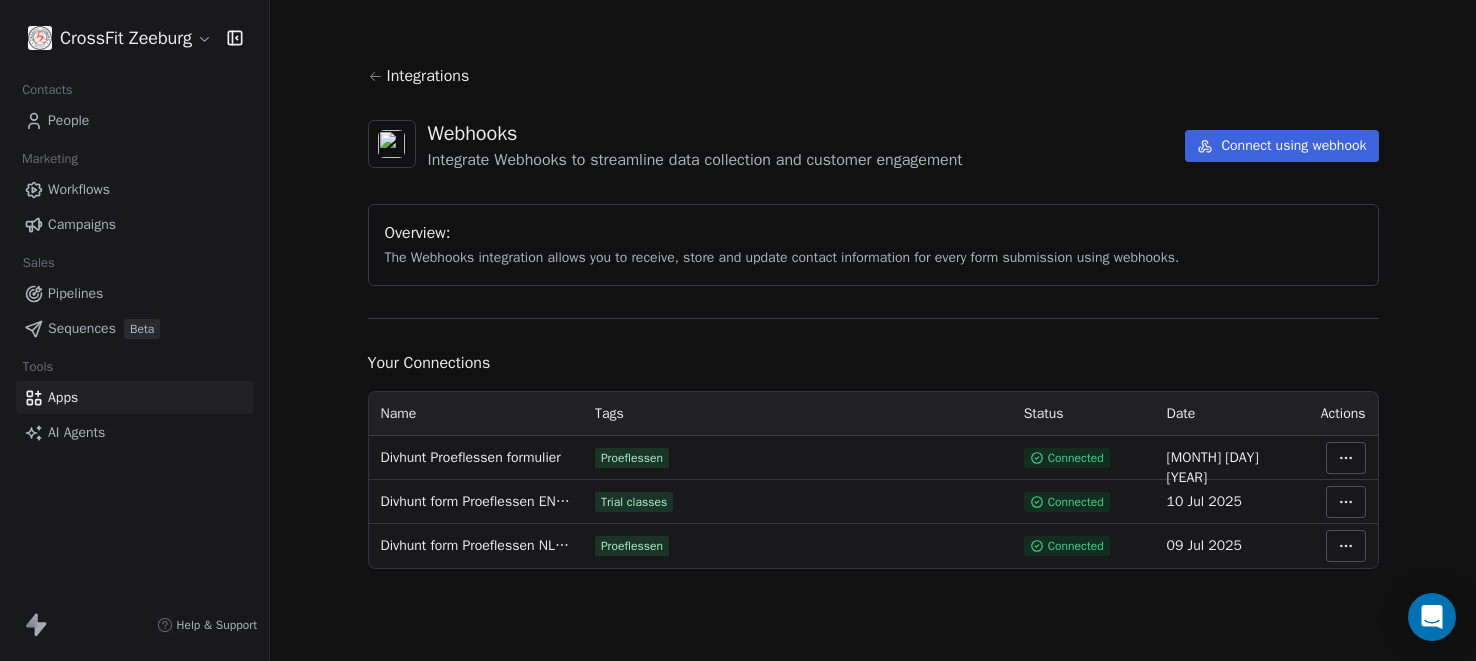click on "People" at bounding box center (134, 120) 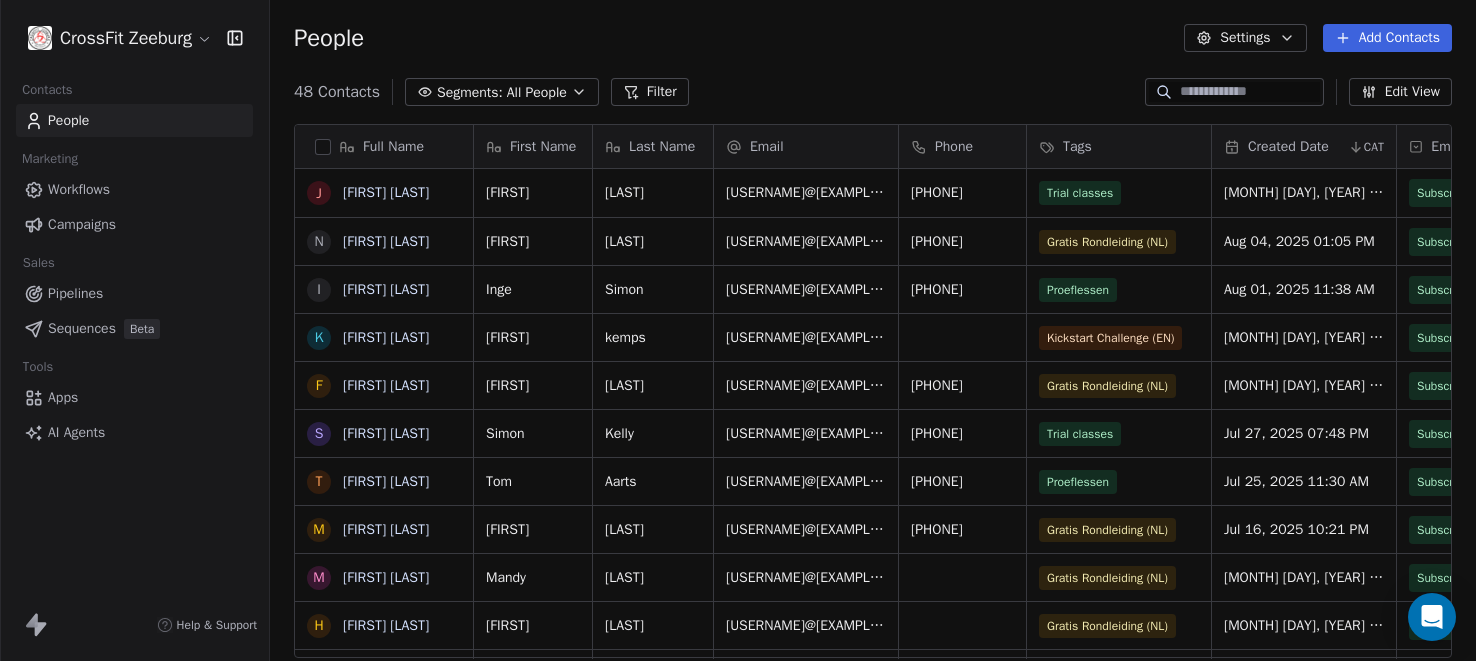 scroll, scrollTop: 0, scrollLeft: 0, axis: both 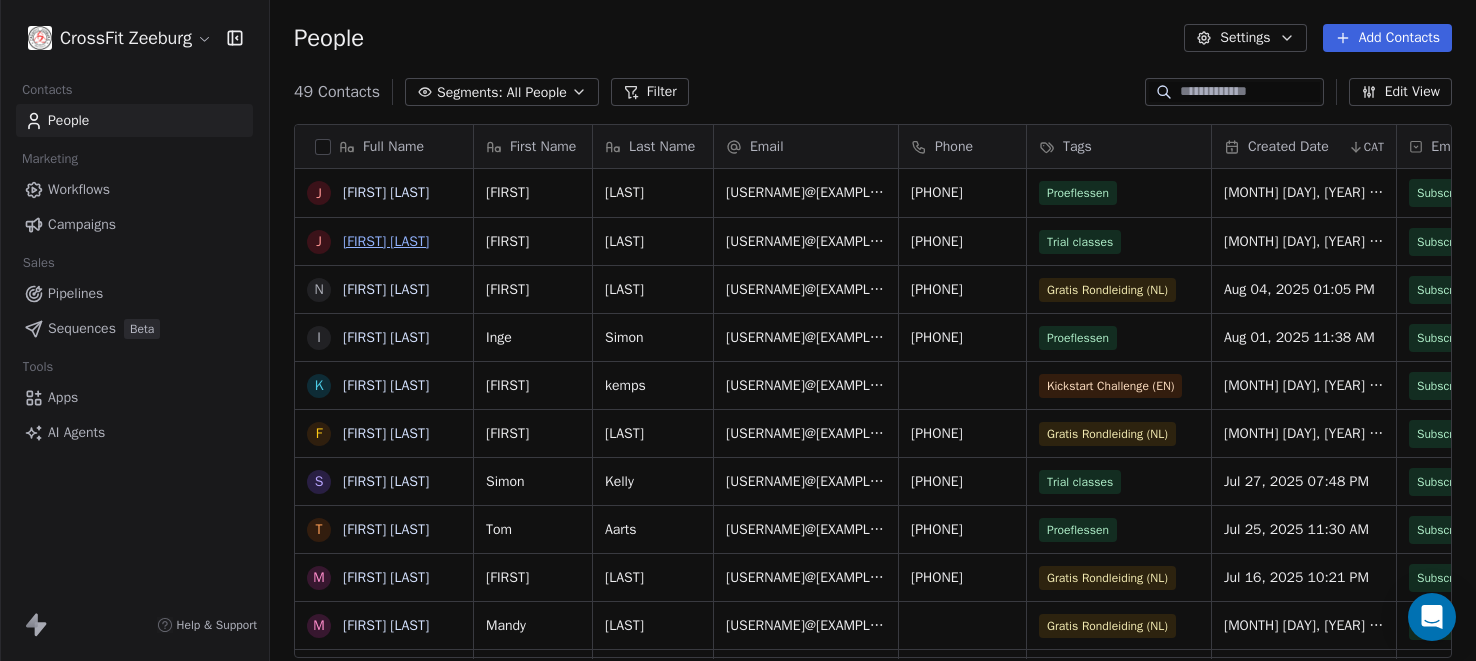 click on "[FIRST] [LAST]" at bounding box center (386, 241) 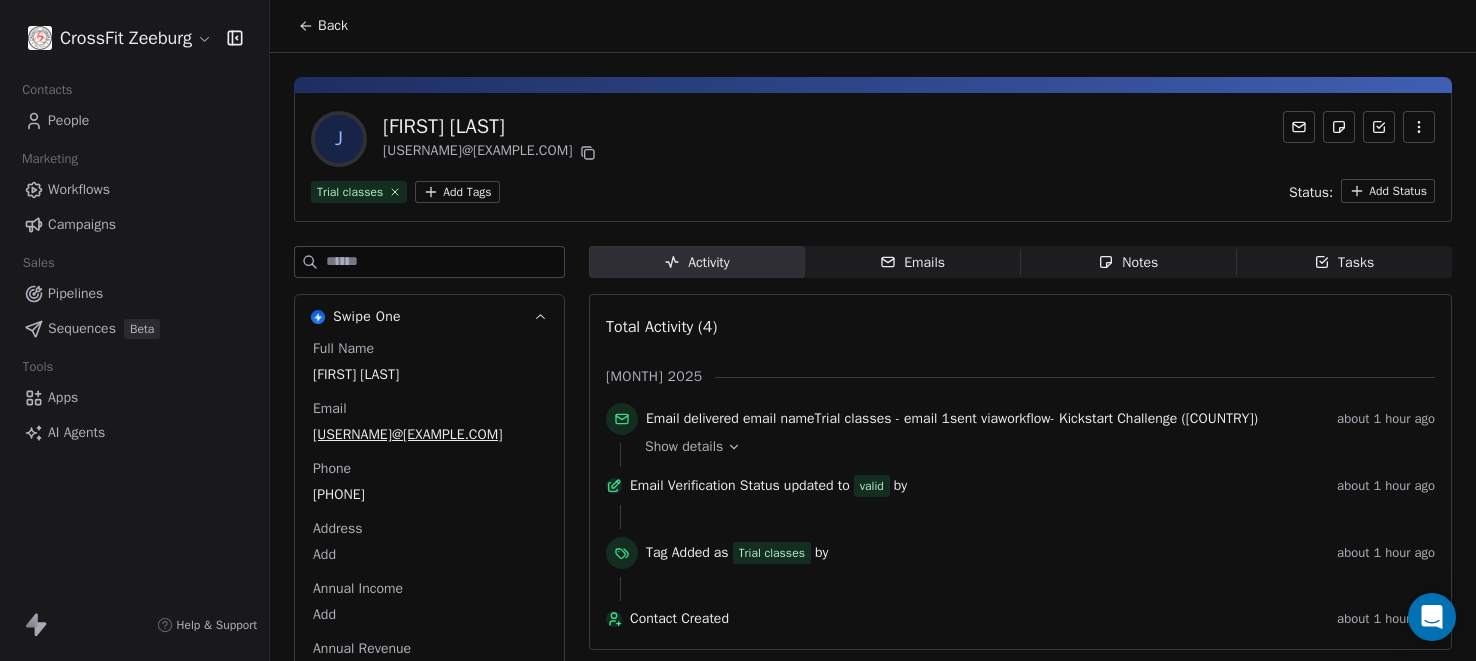 click 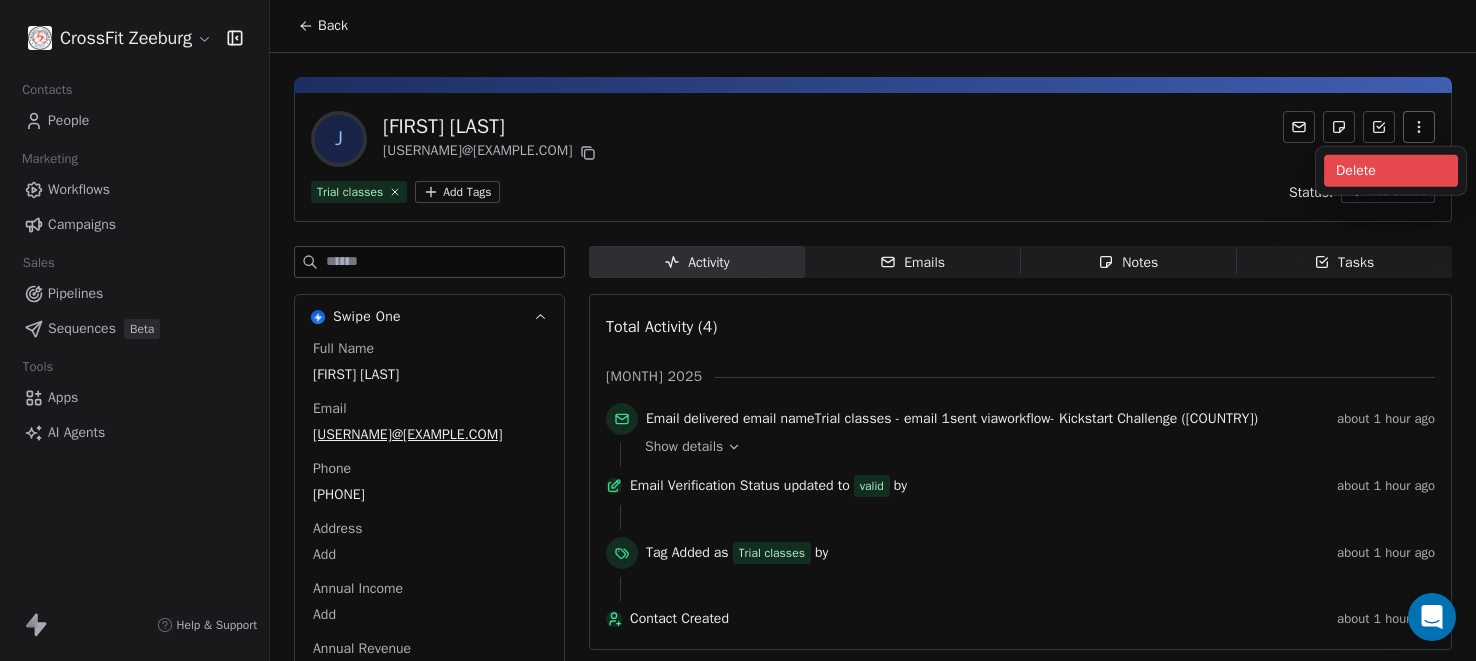 click on "Delete" at bounding box center (1391, 171) 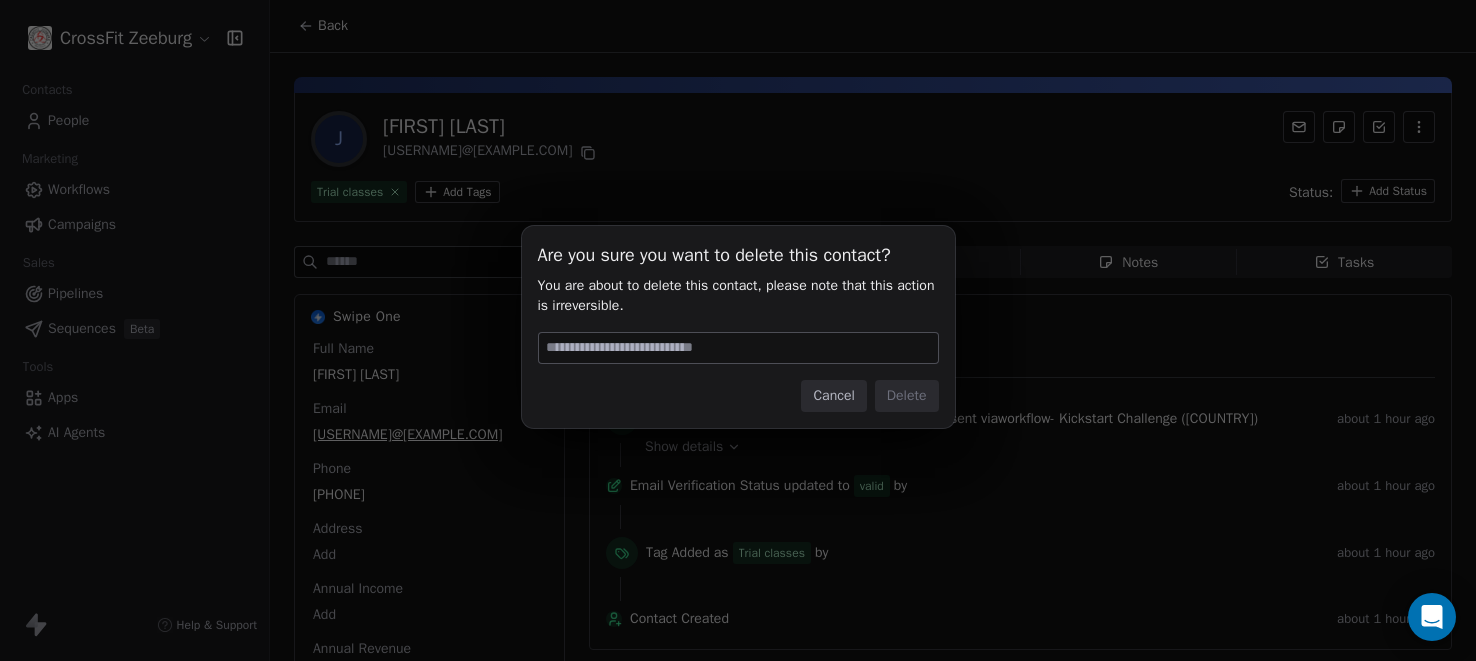 click at bounding box center [738, 348] 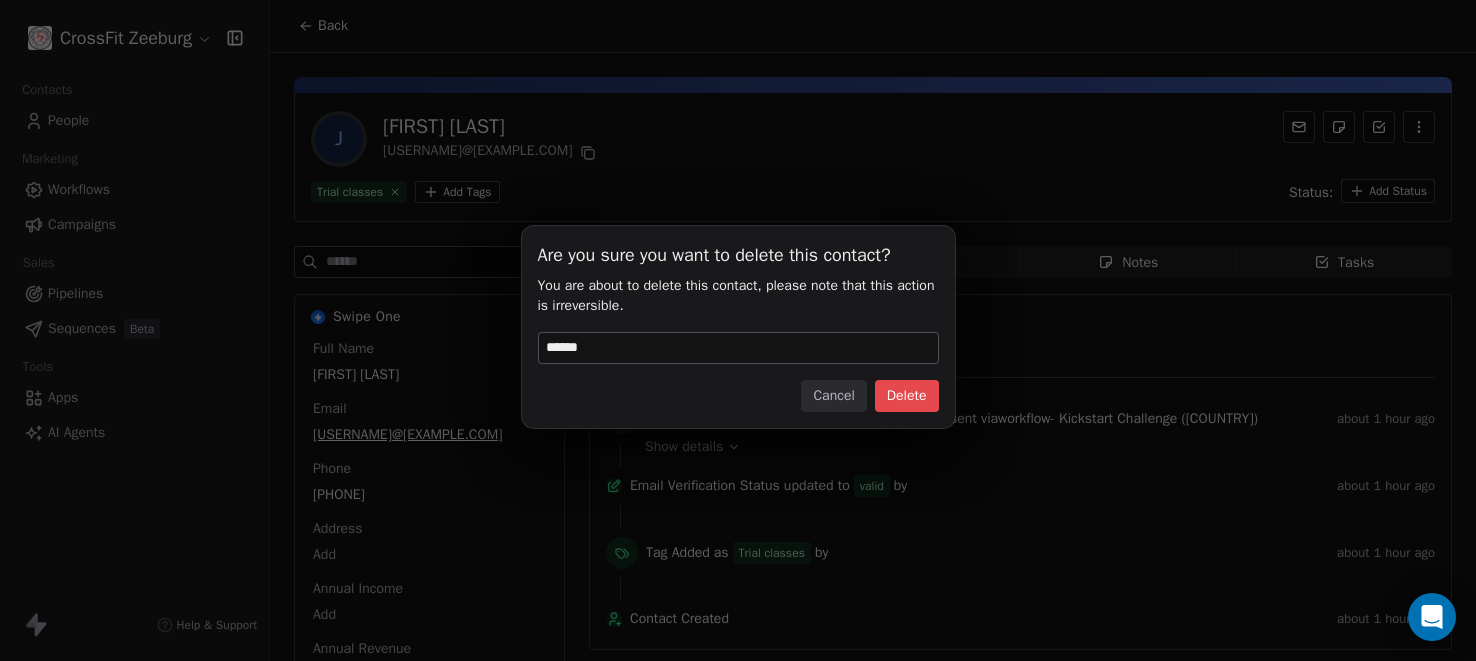 click on "Delete" at bounding box center (907, 396) 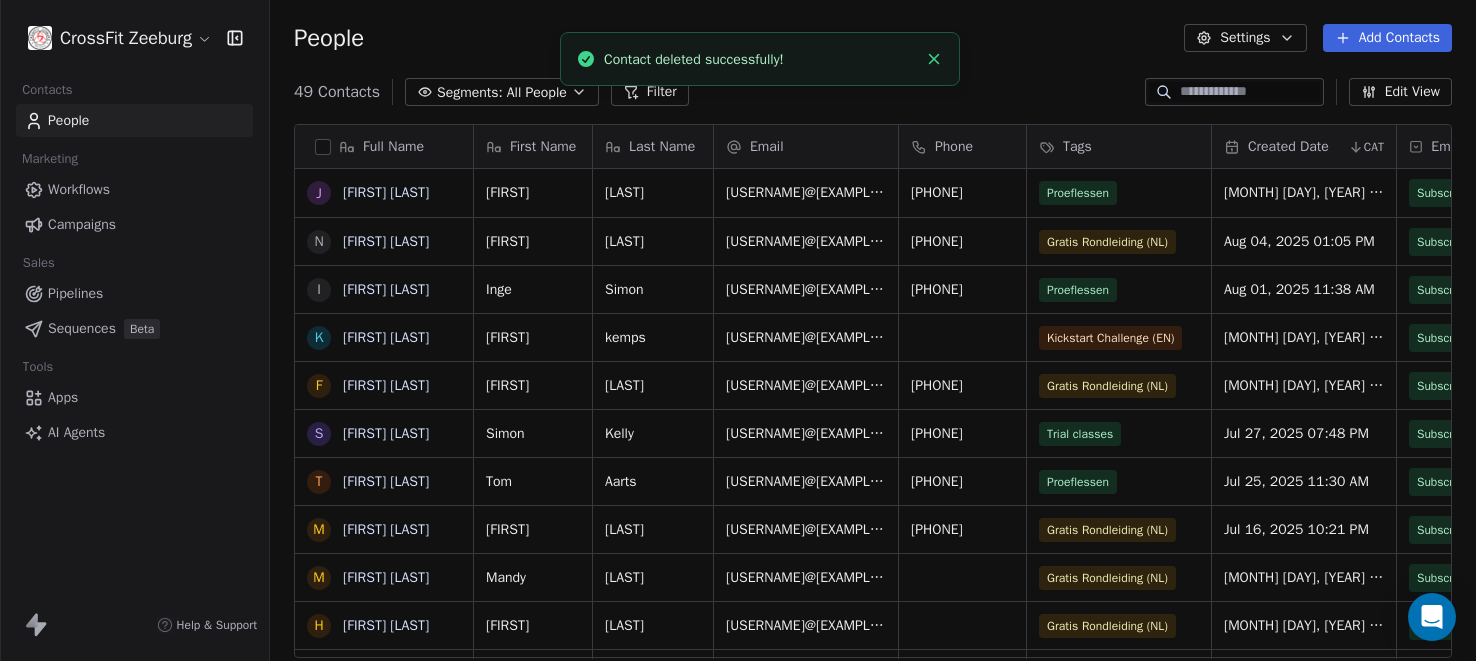 scroll, scrollTop: 0, scrollLeft: 0, axis: both 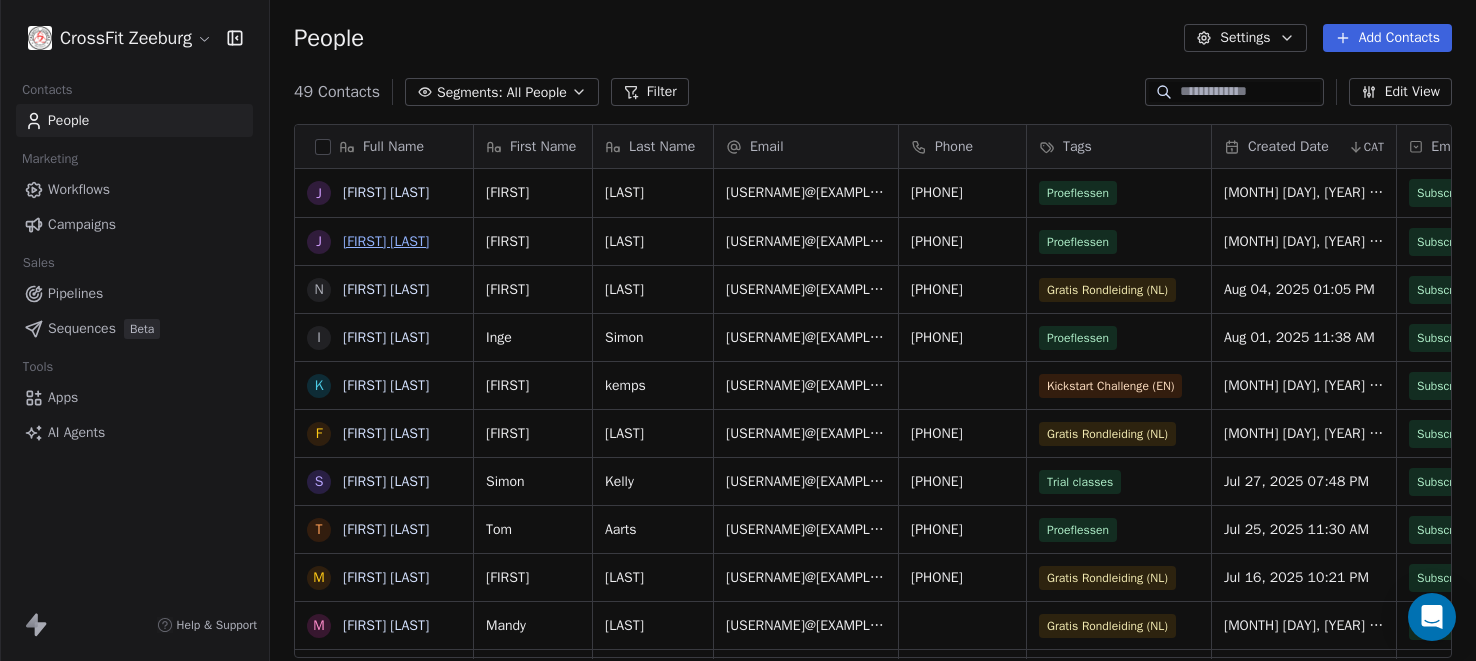 click on "[FIRST] [LAST]" at bounding box center [386, 241] 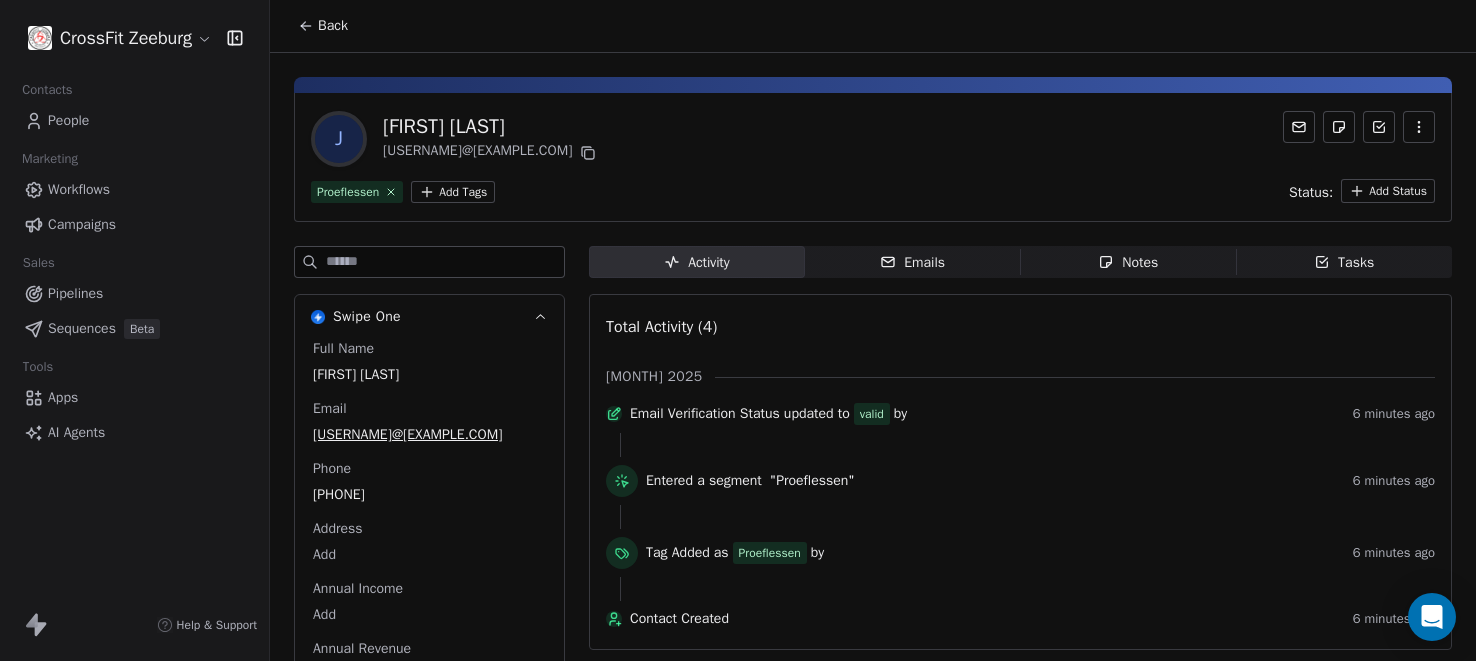 click at bounding box center [1419, 127] 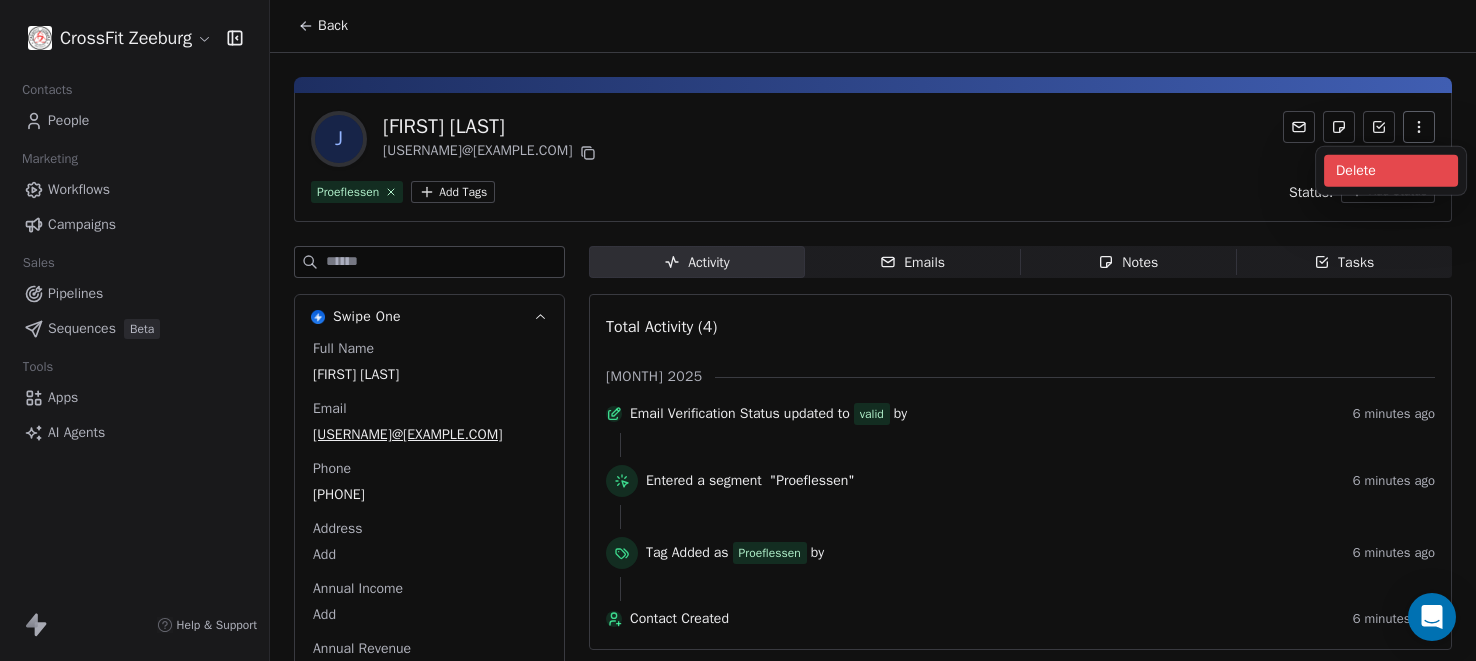 click on "Delete" at bounding box center [1391, 171] 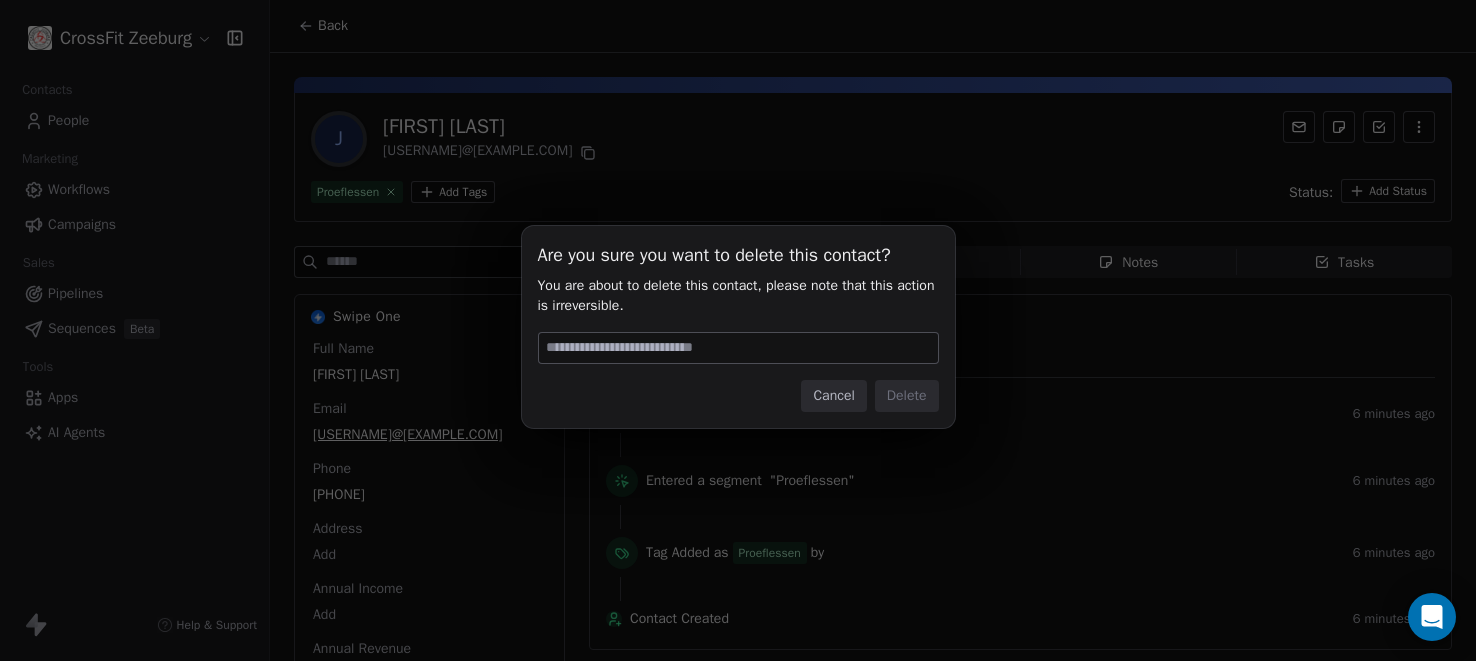 click at bounding box center [738, 348] 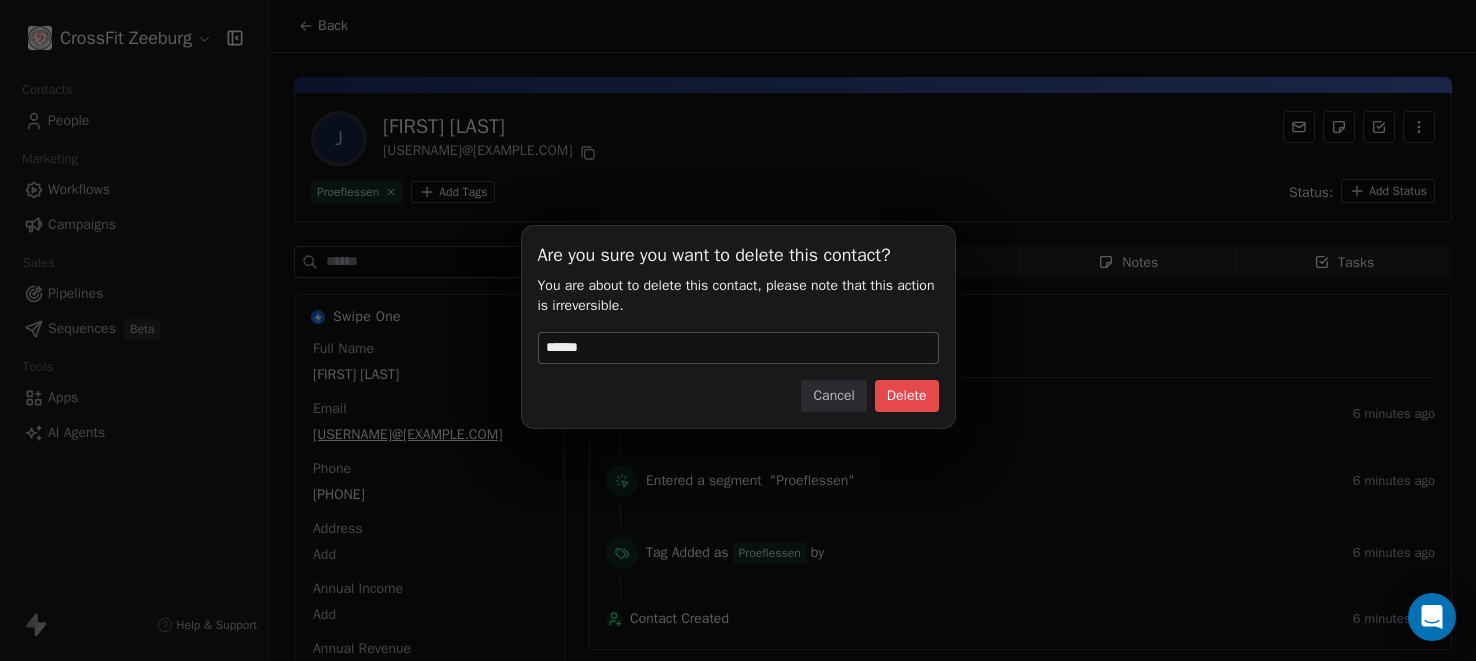 click on "Delete" at bounding box center (907, 396) 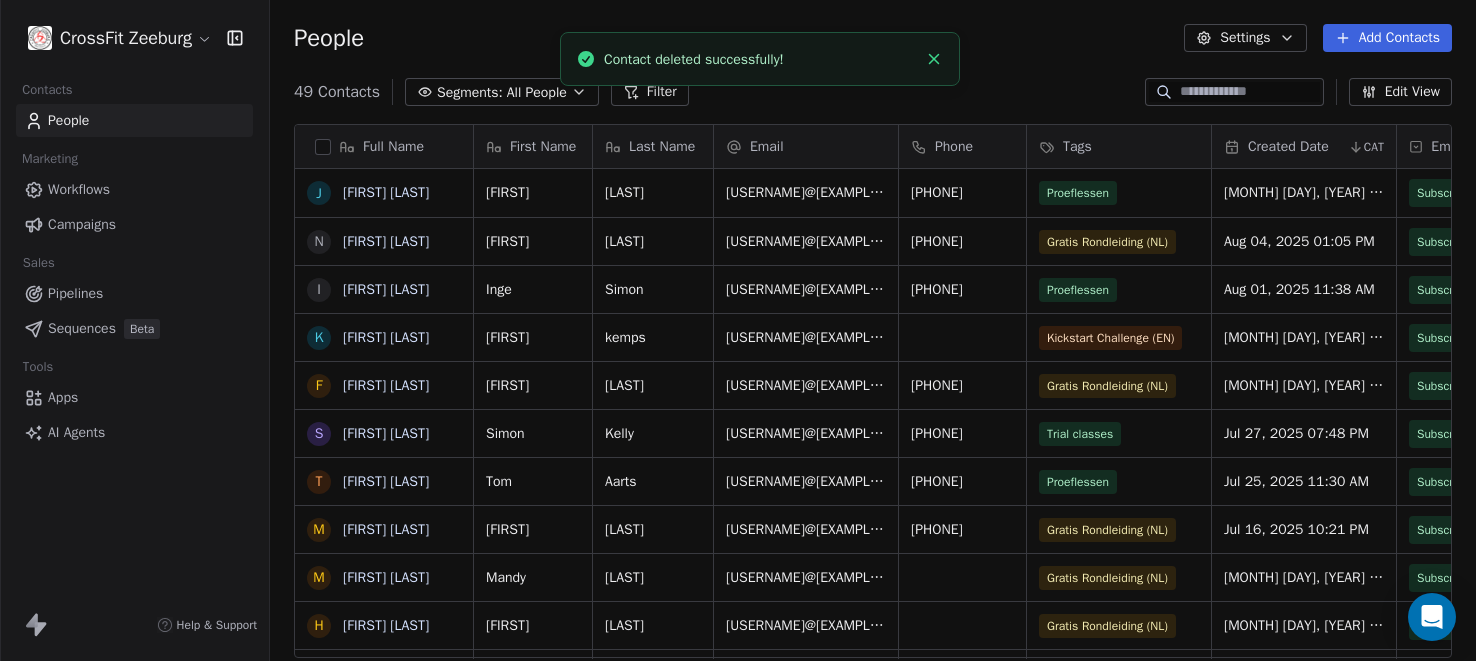 scroll, scrollTop: 0, scrollLeft: 0, axis: both 